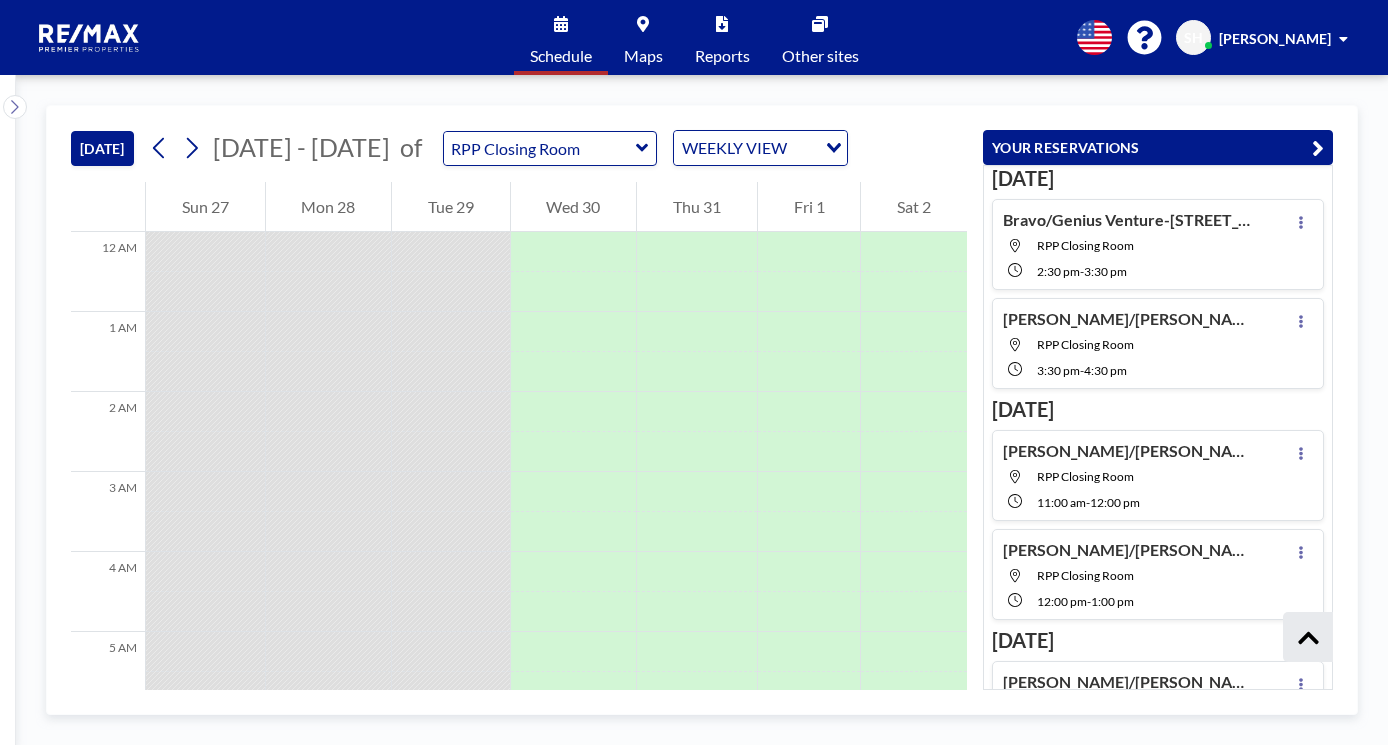 scroll, scrollTop: 0, scrollLeft: 0, axis: both 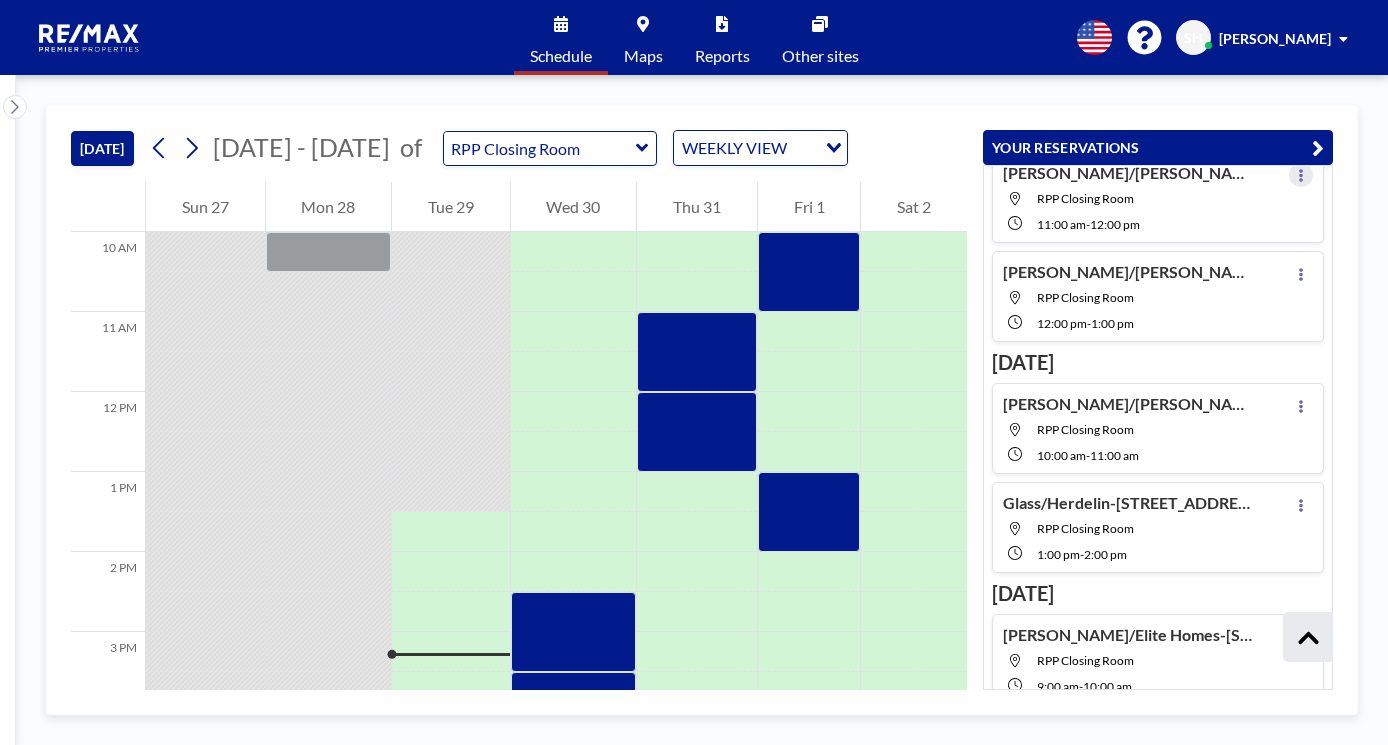 click at bounding box center [1301, 175] 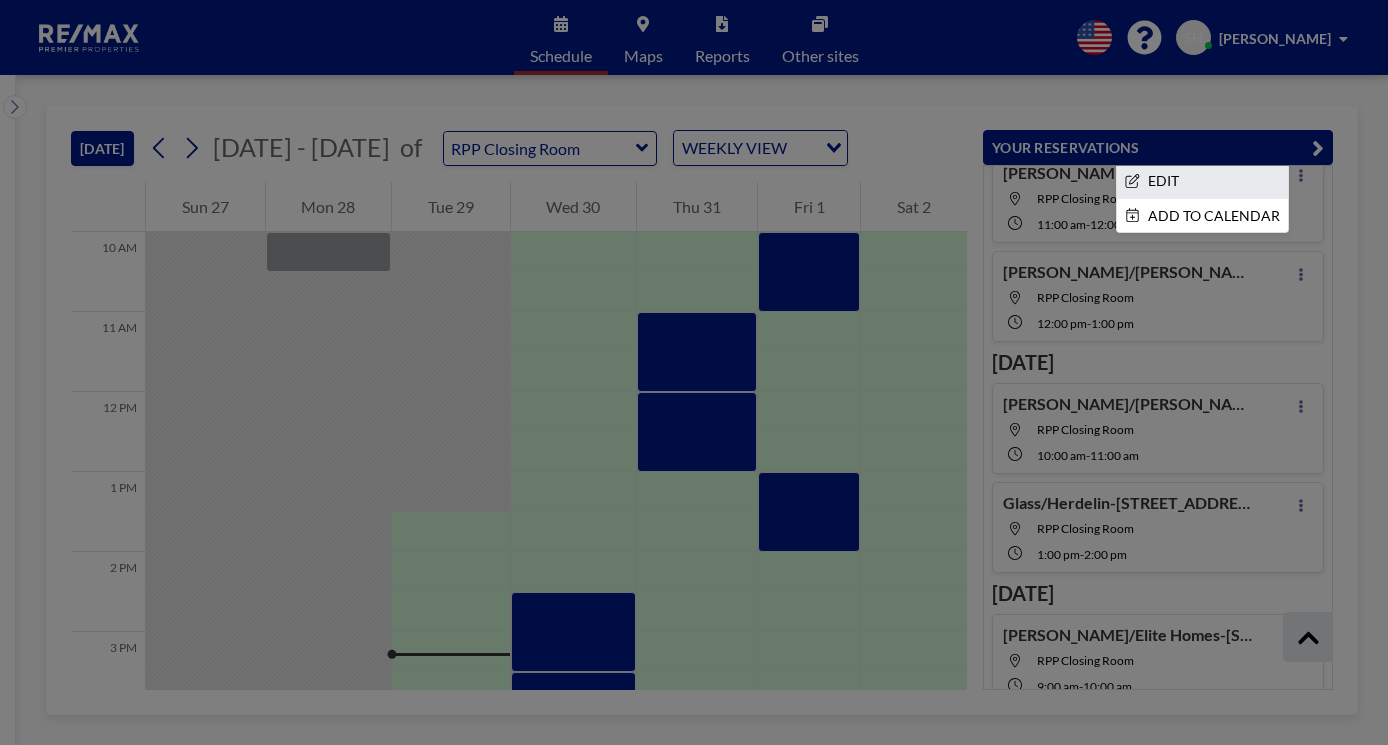 click on "EDIT" at bounding box center [1202, 181] 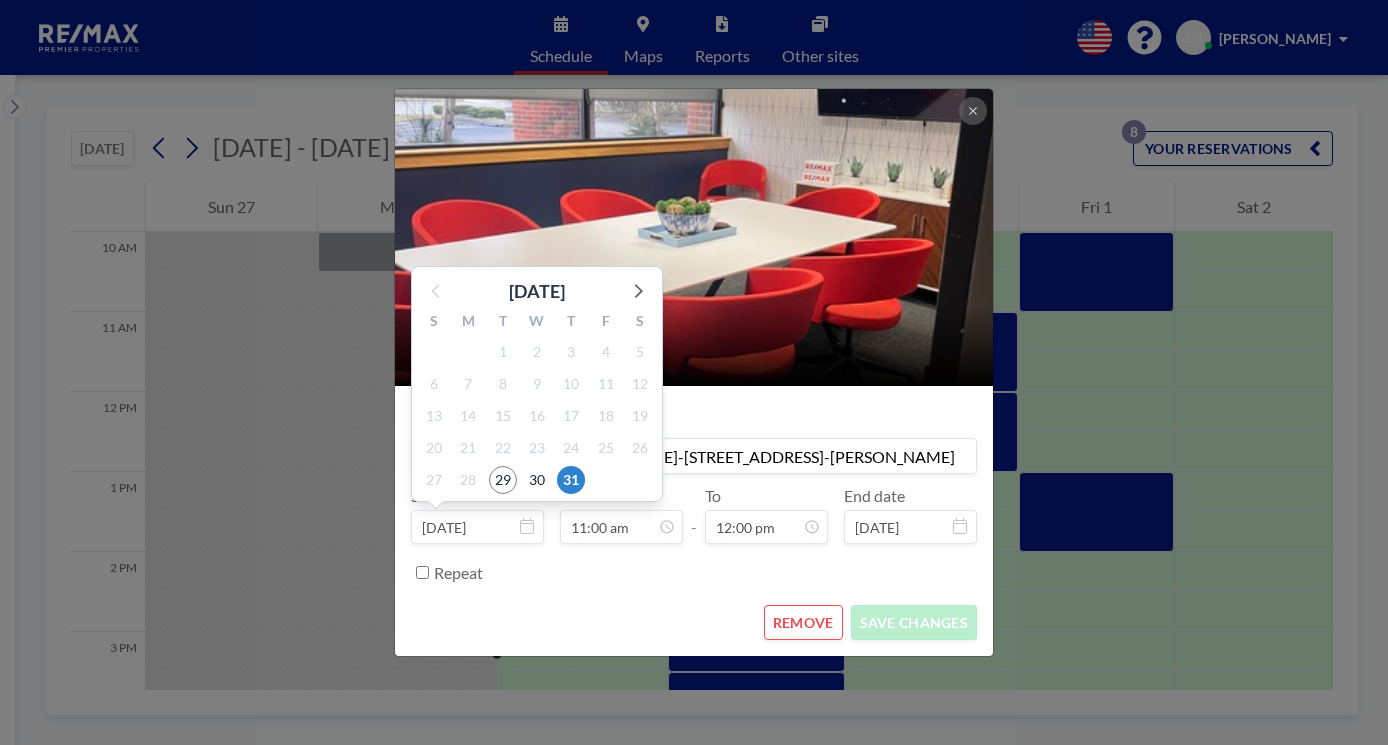 click on "[DATE]" at bounding box center [477, 527] 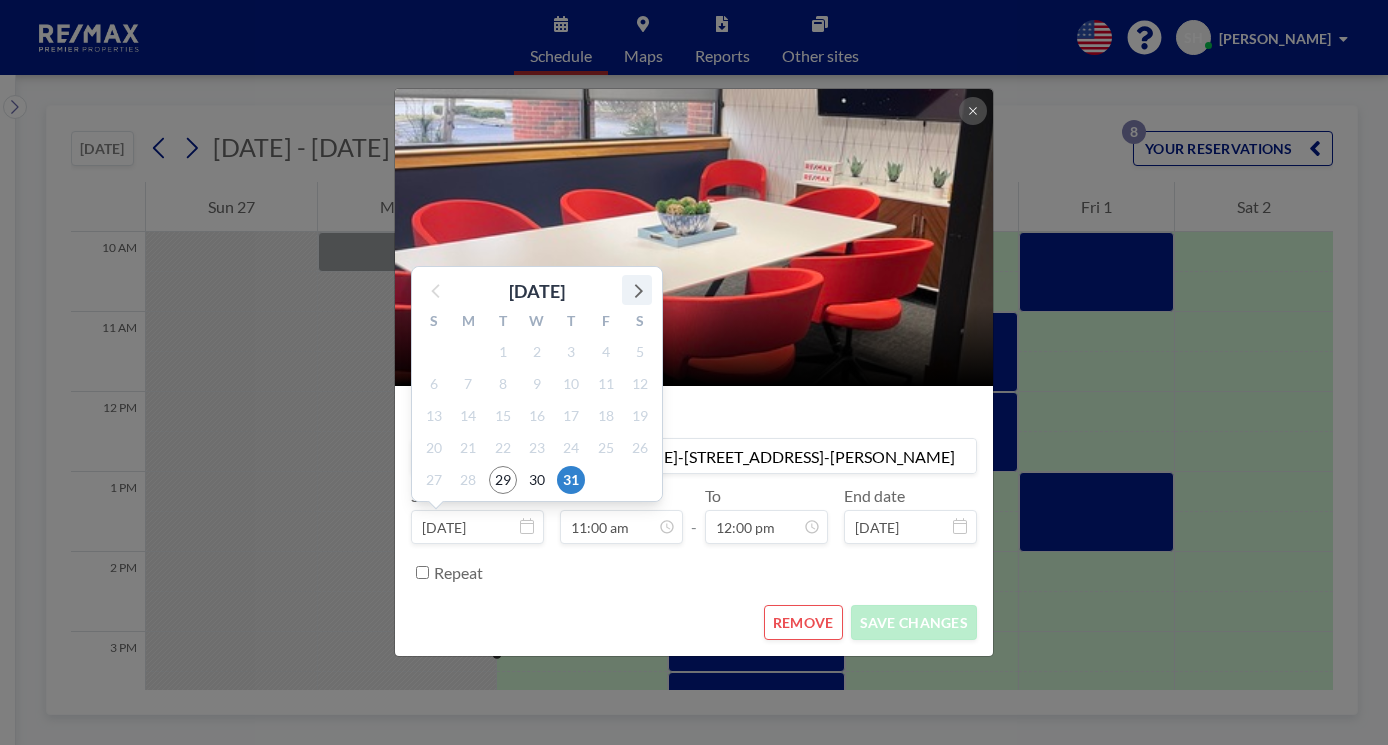 click 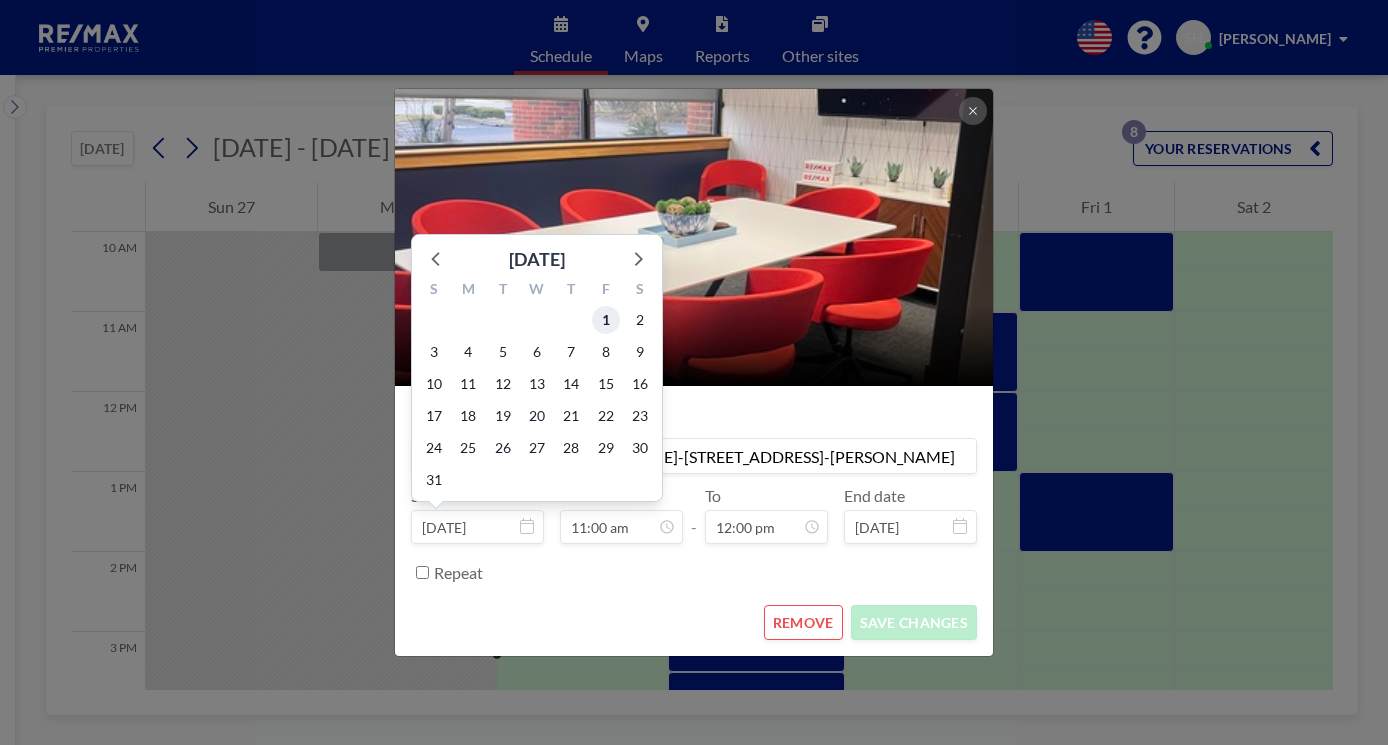 click on "1" at bounding box center (606, 320) 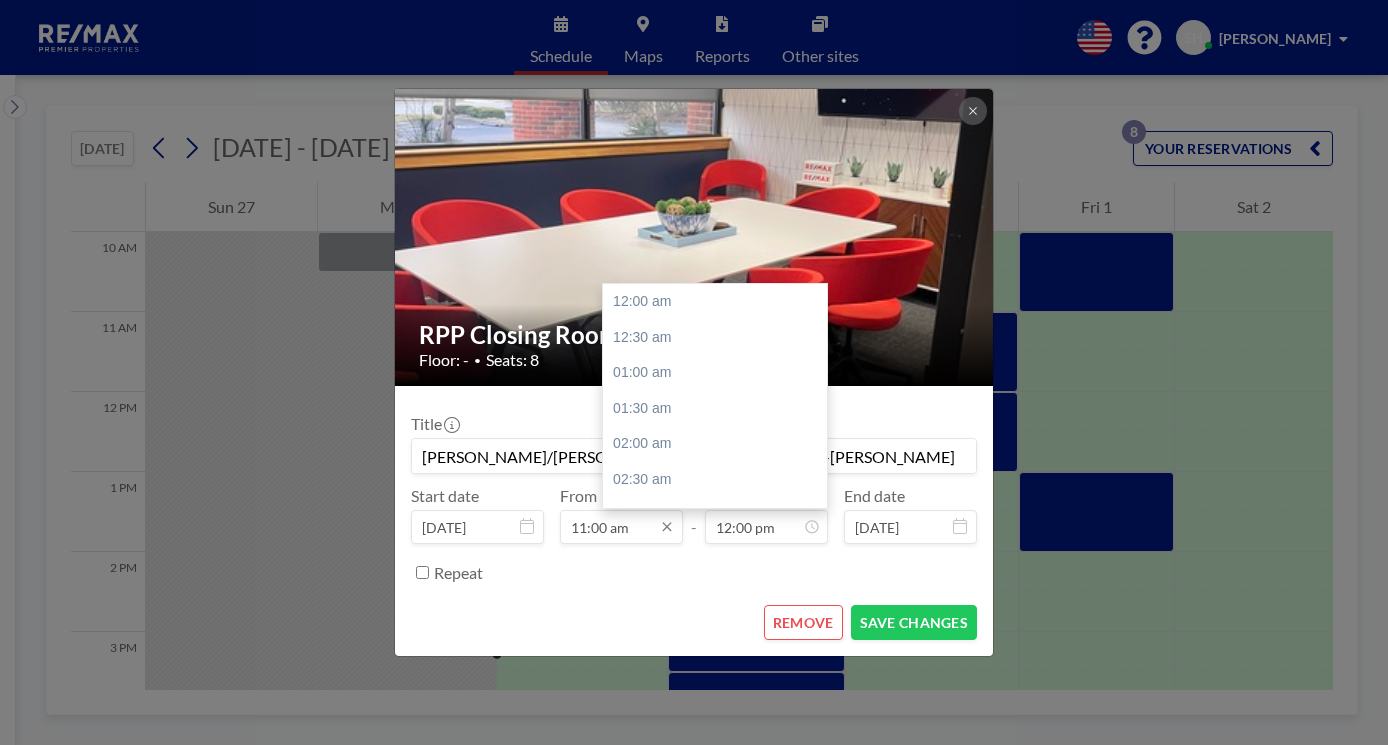 scroll, scrollTop: 854, scrollLeft: 0, axis: vertical 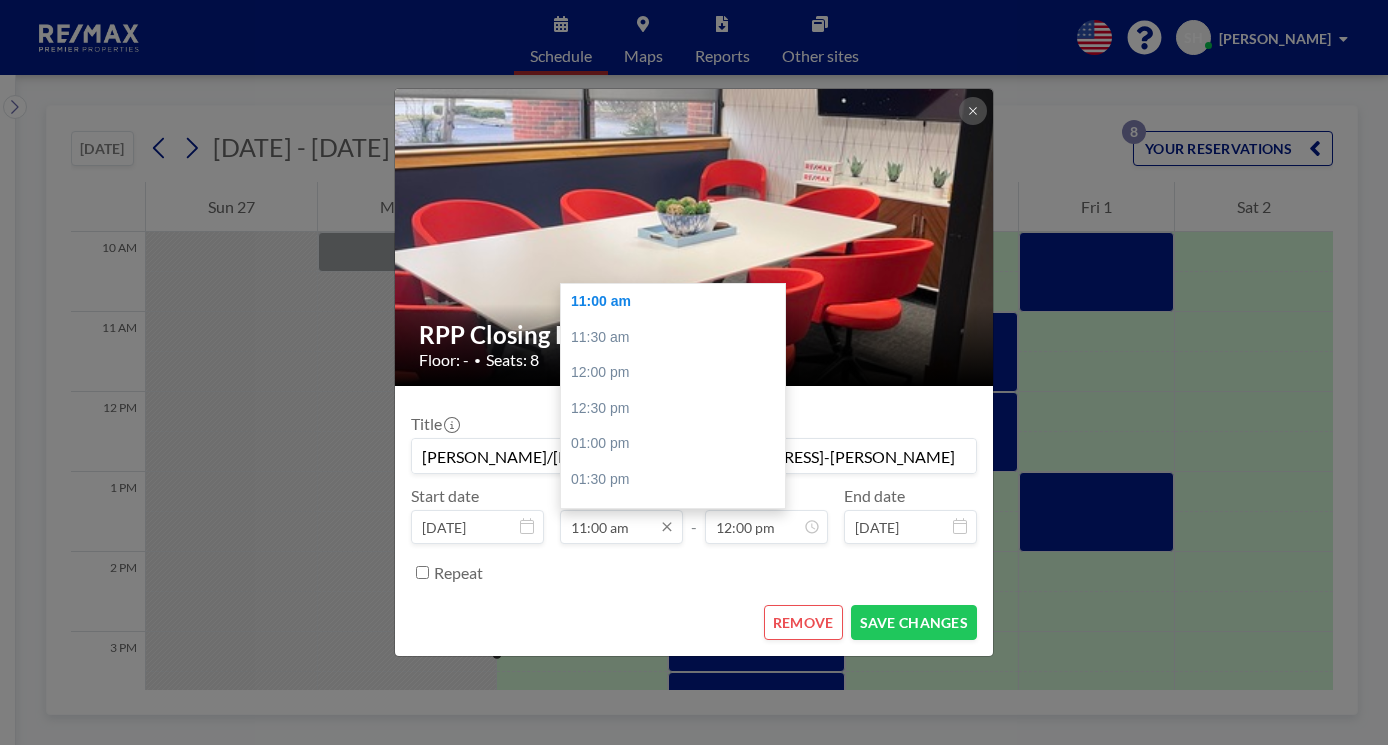 click on "11:00 am" at bounding box center [621, 527] 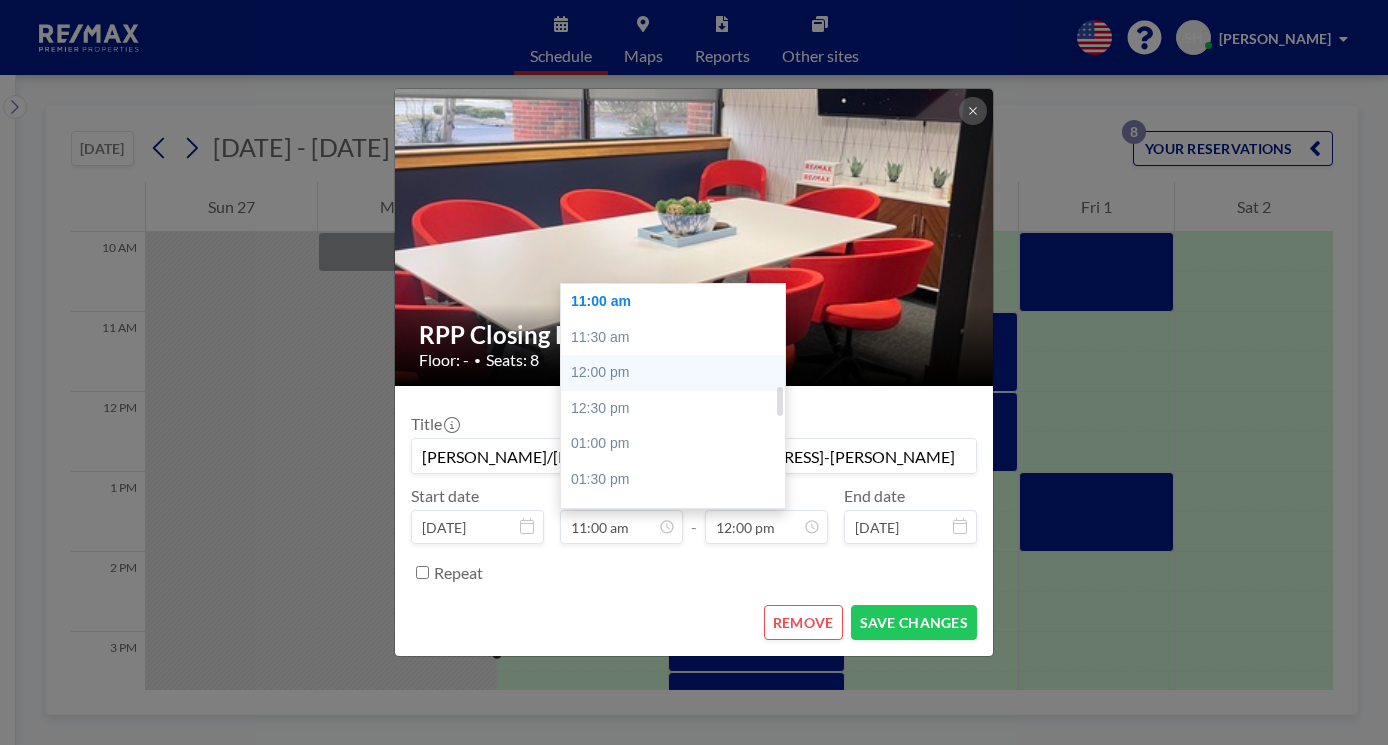 click on "12:00 pm" at bounding box center [678, 373] 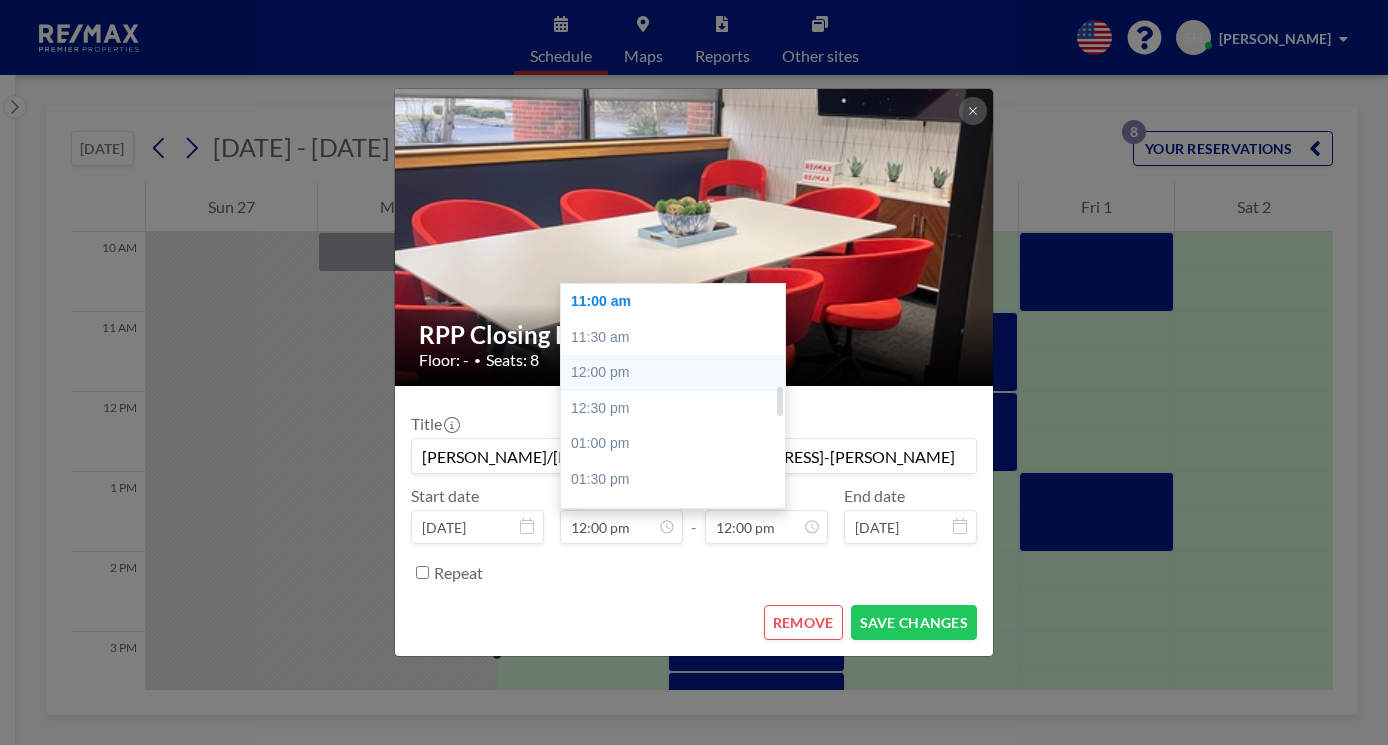 type on "12:30 pm" 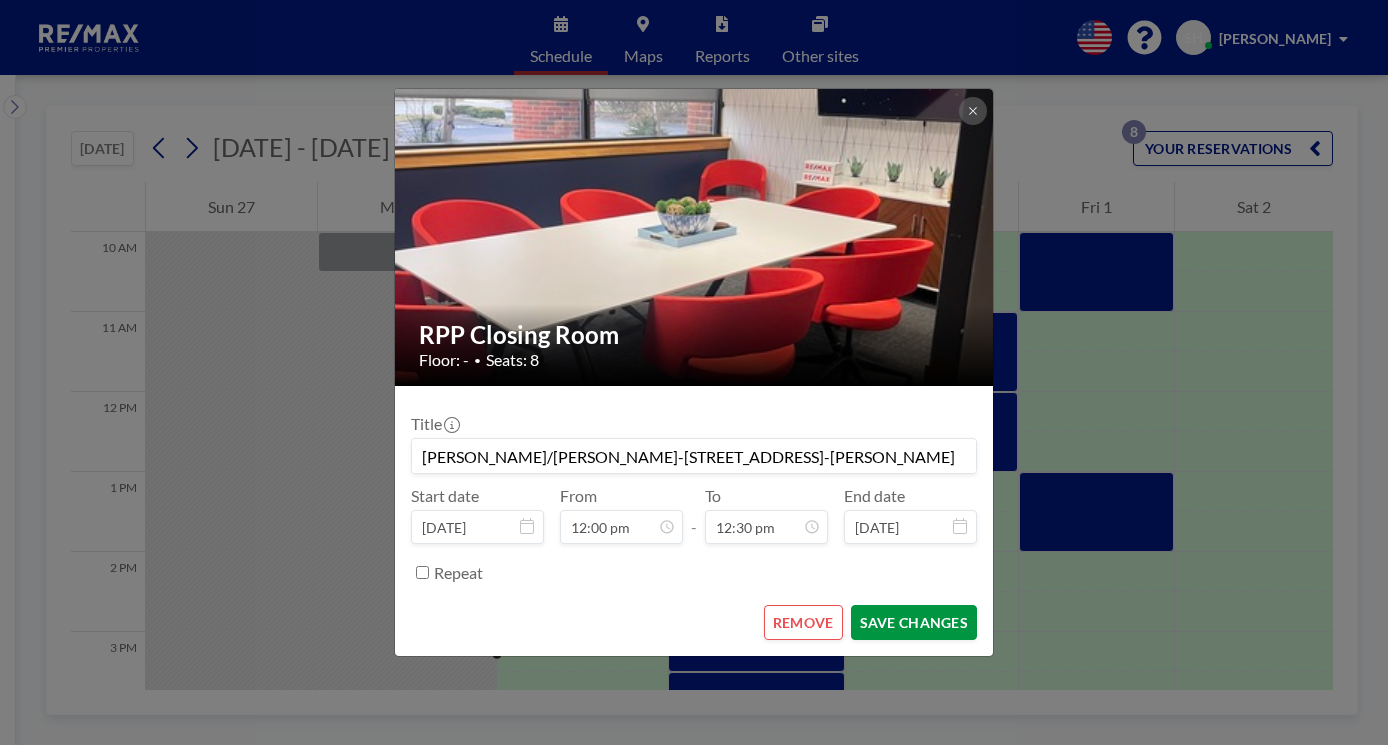 scroll, scrollTop: 0, scrollLeft: 0, axis: both 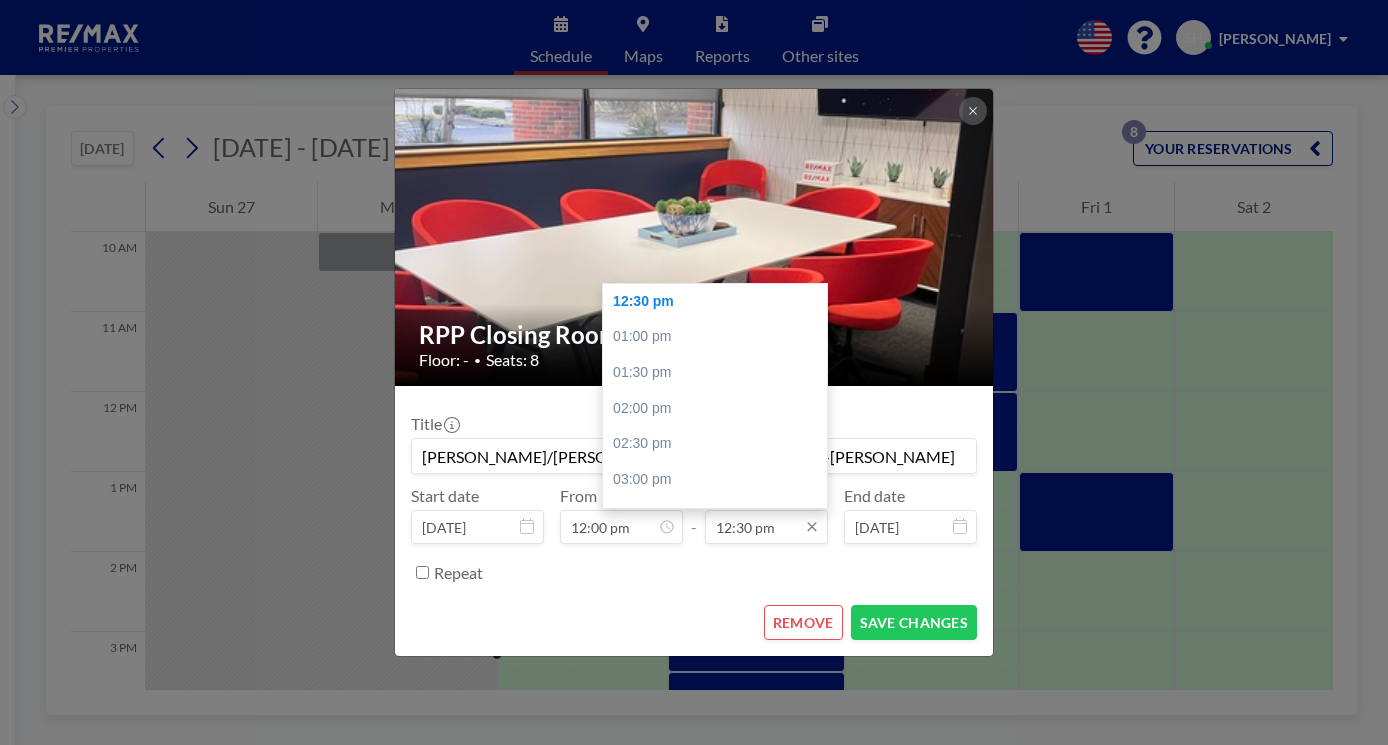 click on "12:30 pm" at bounding box center [766, 527] 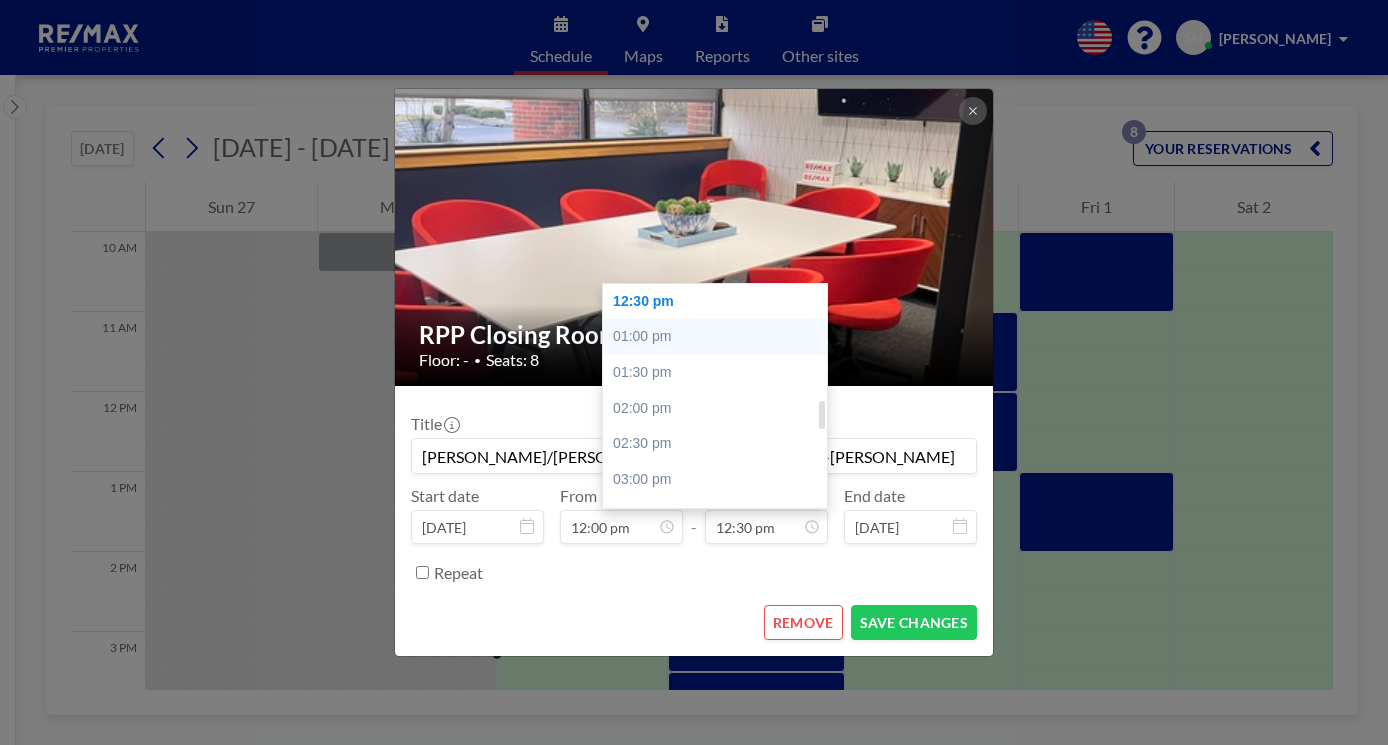 click on "01:00 pm" at bounding box center [720, 337] 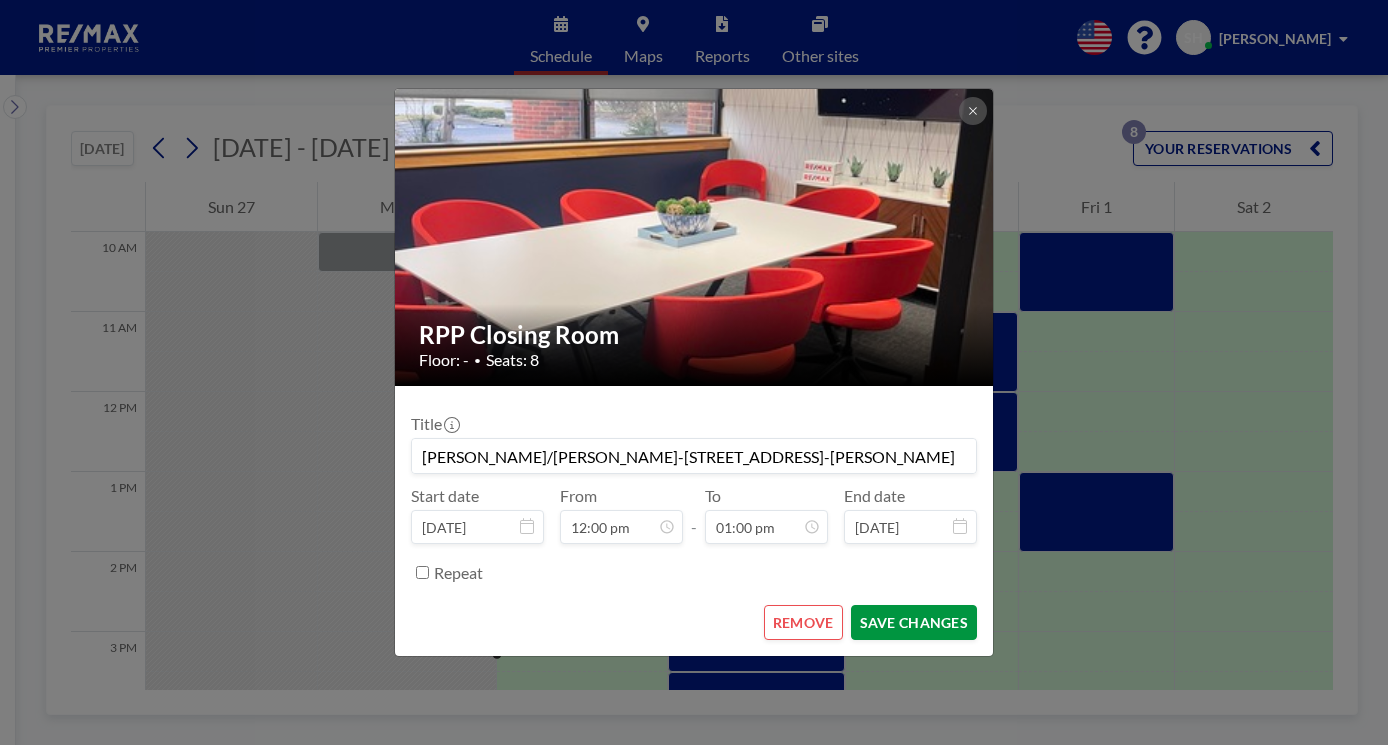 scroll, scrollTop: 925, scrollLeft: 0, axis: vertical 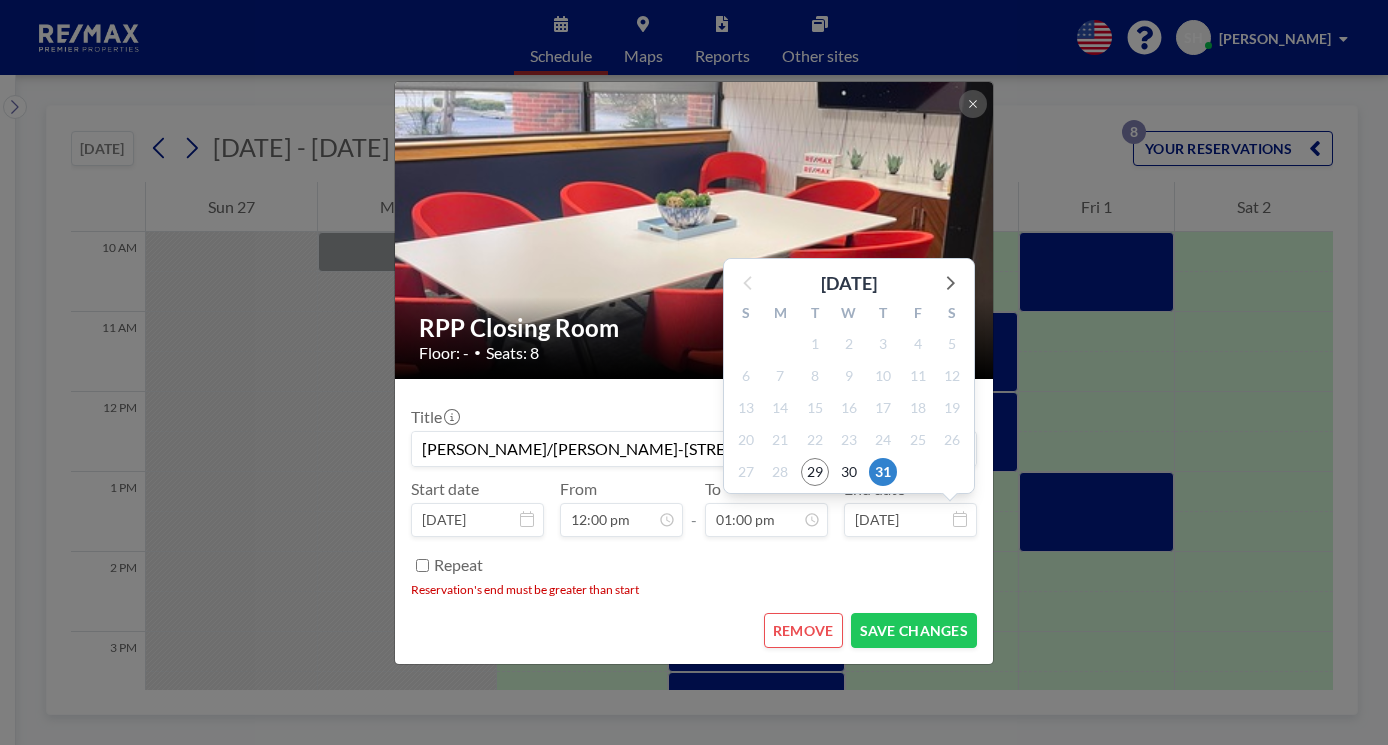 click on "[DATE]" at bounding box center (910, 520) 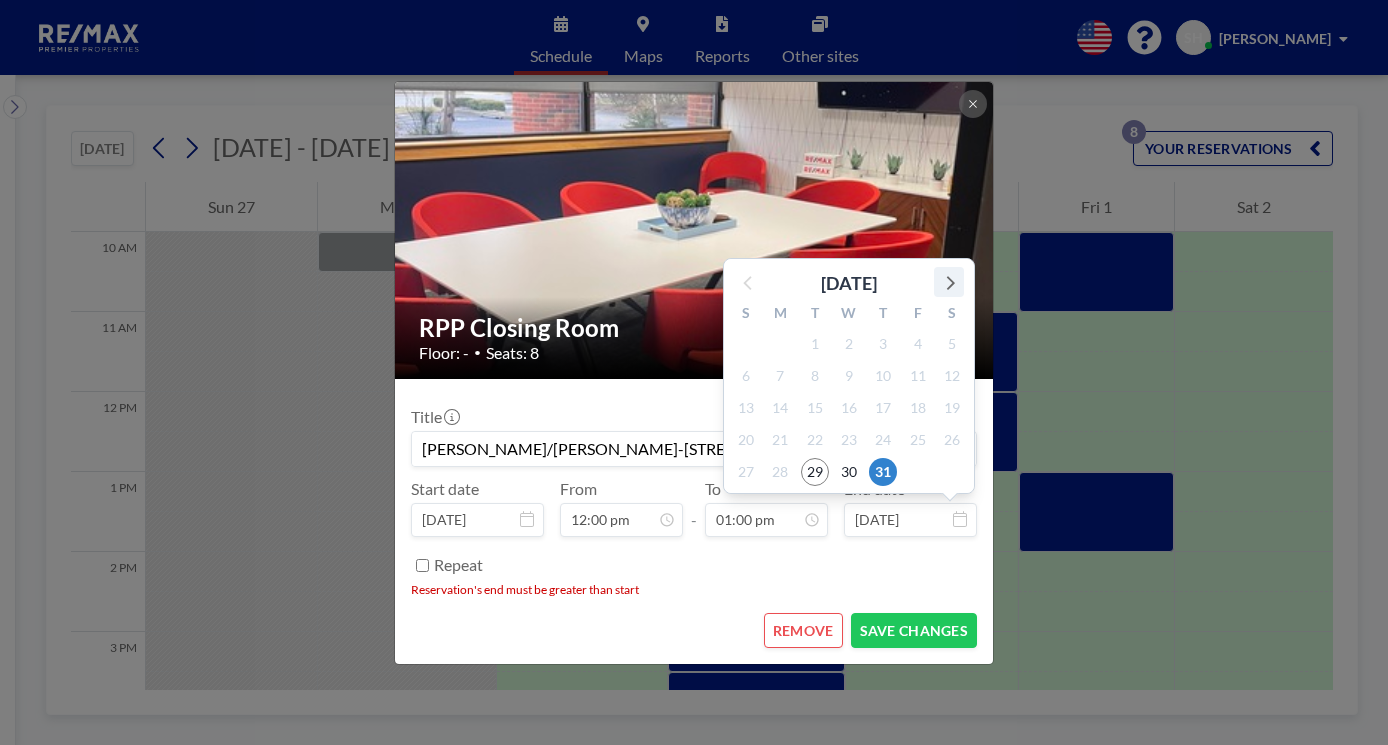 click 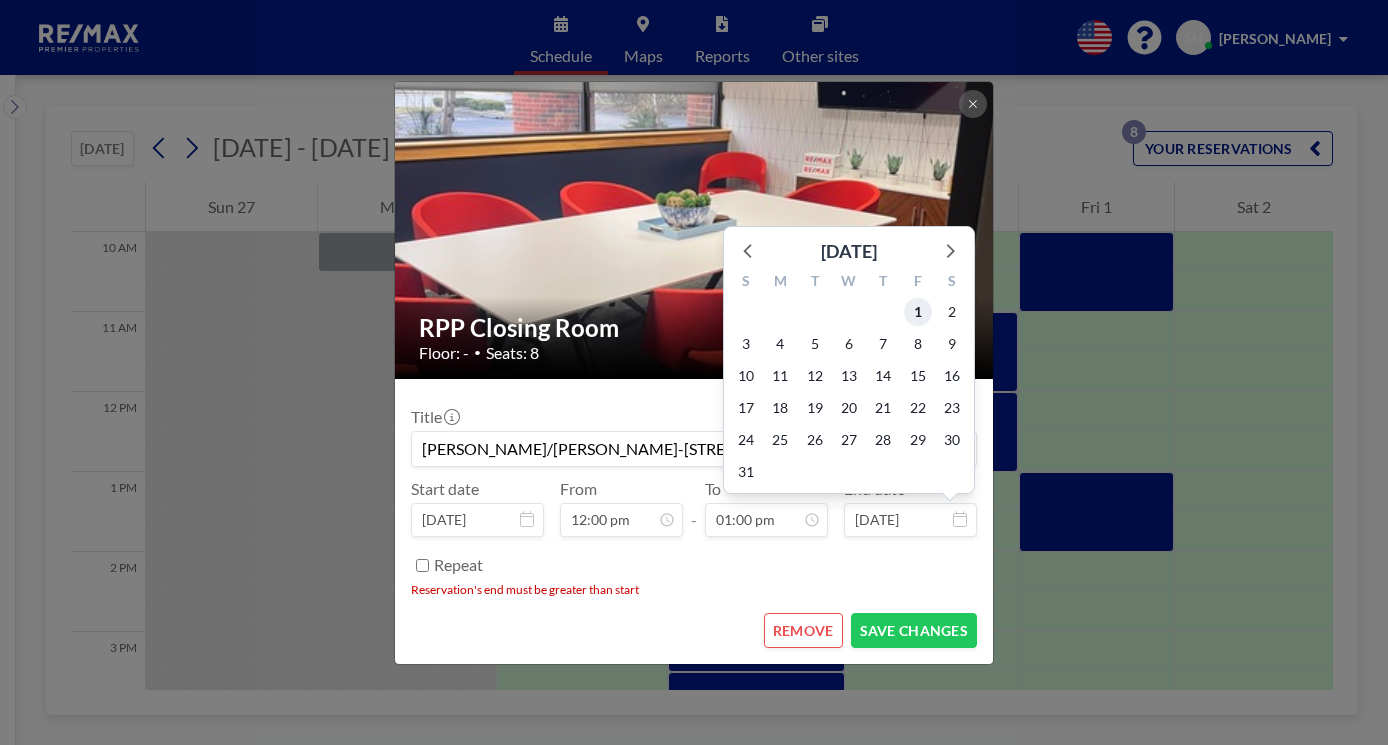 click on "1" at bounding box center (918, 312) 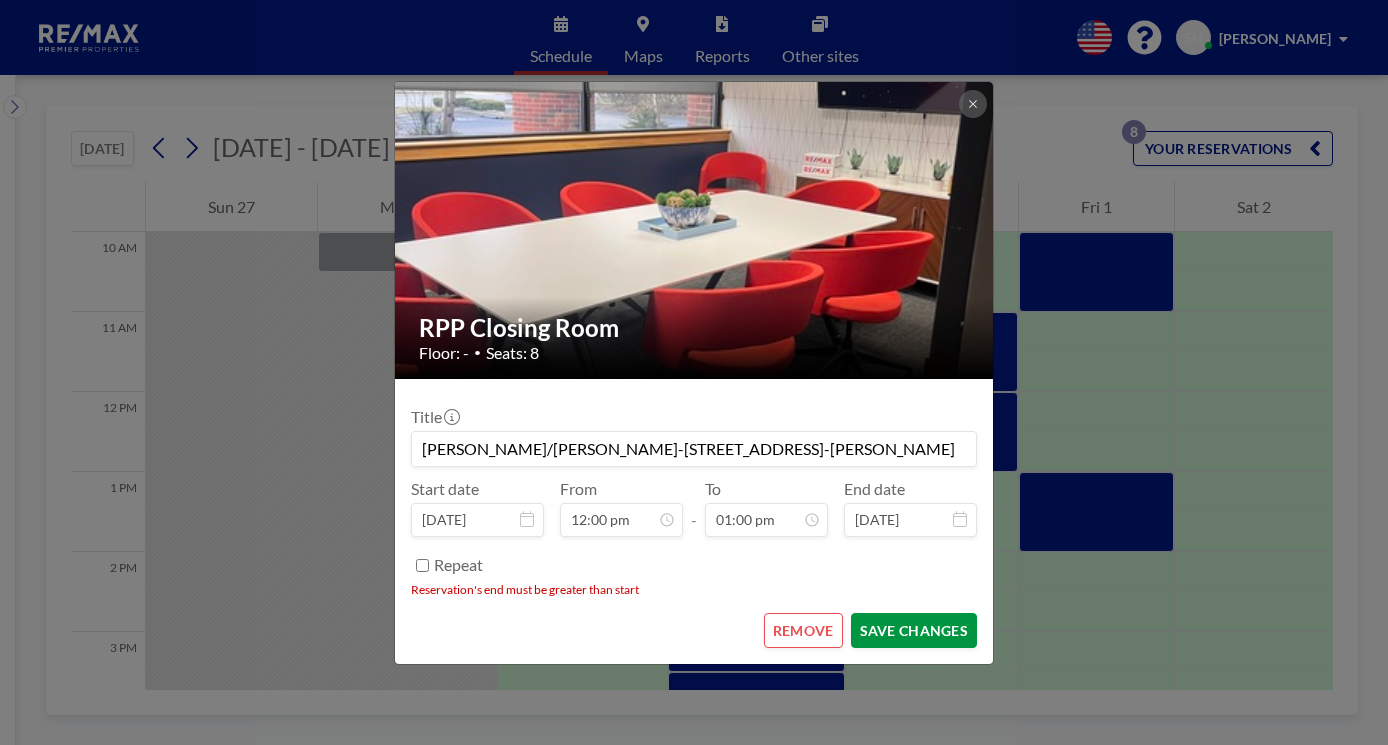 click on "SAVE CHANGES" at bounding box center (914, 630) 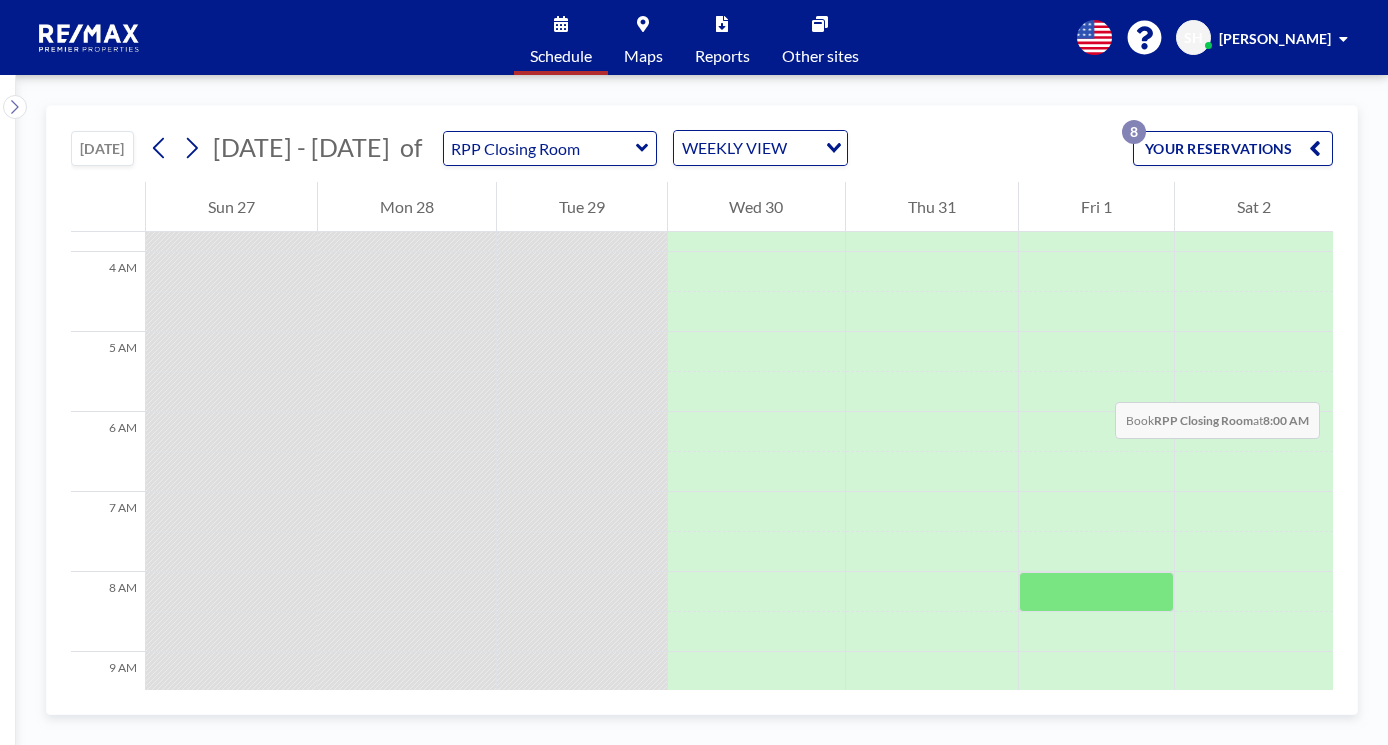 scroll, scrollTop: 700, scrollLeft: 0, axis: vertical 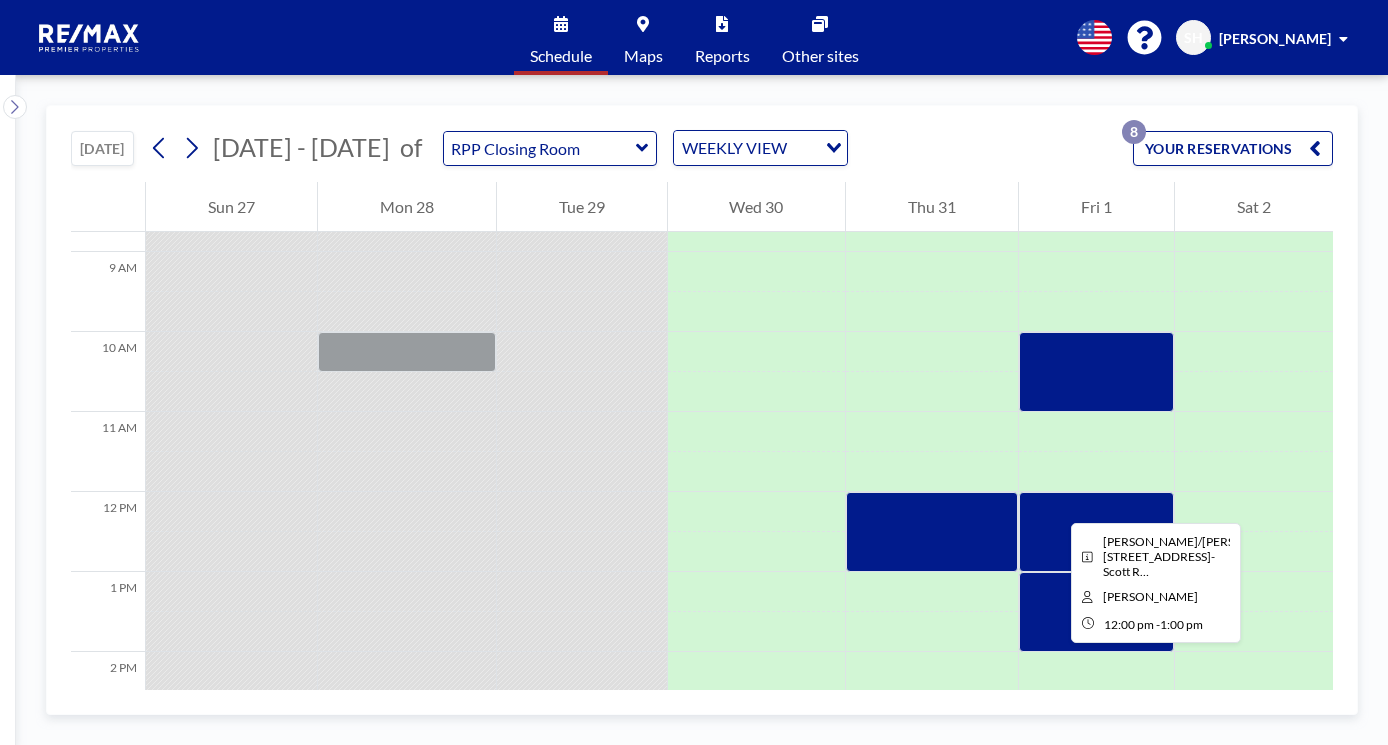 drag, startPoint x: 1055, startPoint y: 505, endPoint x: 868, endPoint y: 429, distance: 201.85391 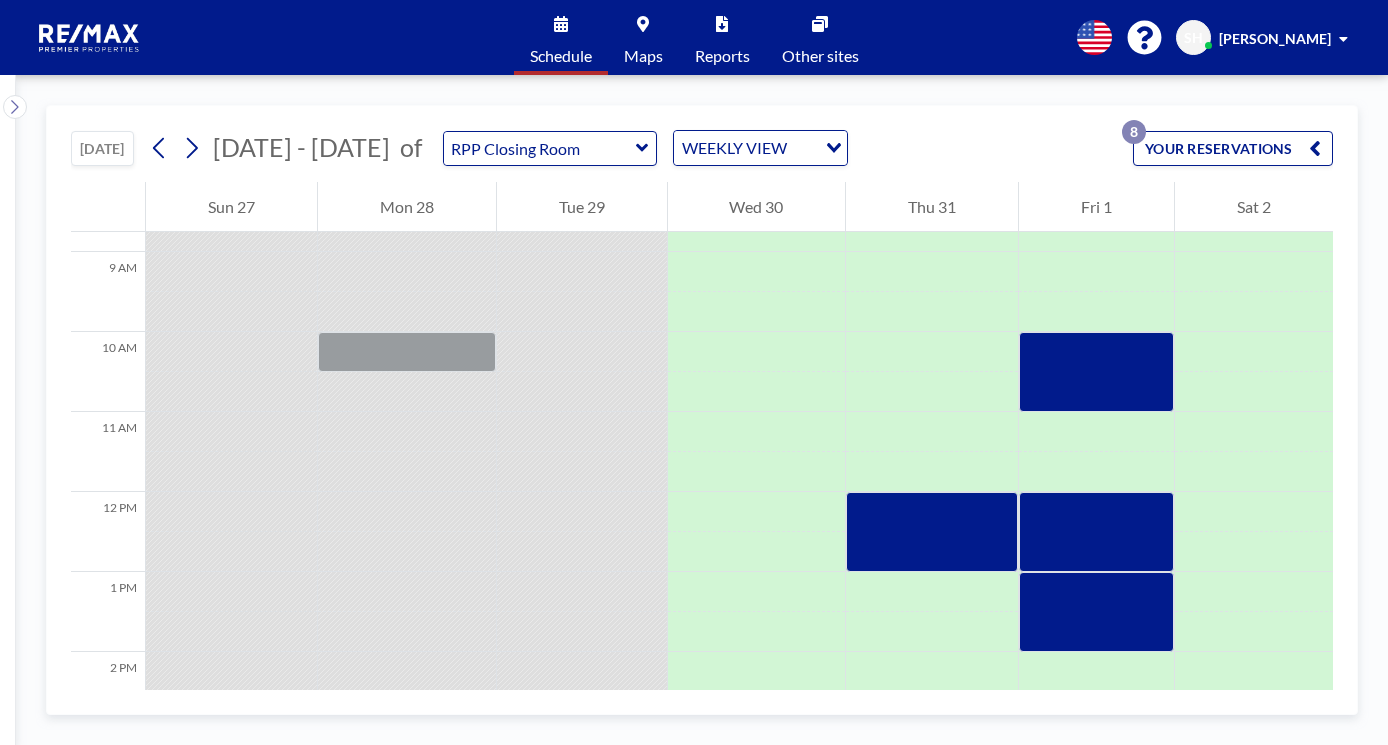 click on "YOUR RESERVATIONS   8" at bounding box center [1233, 148] 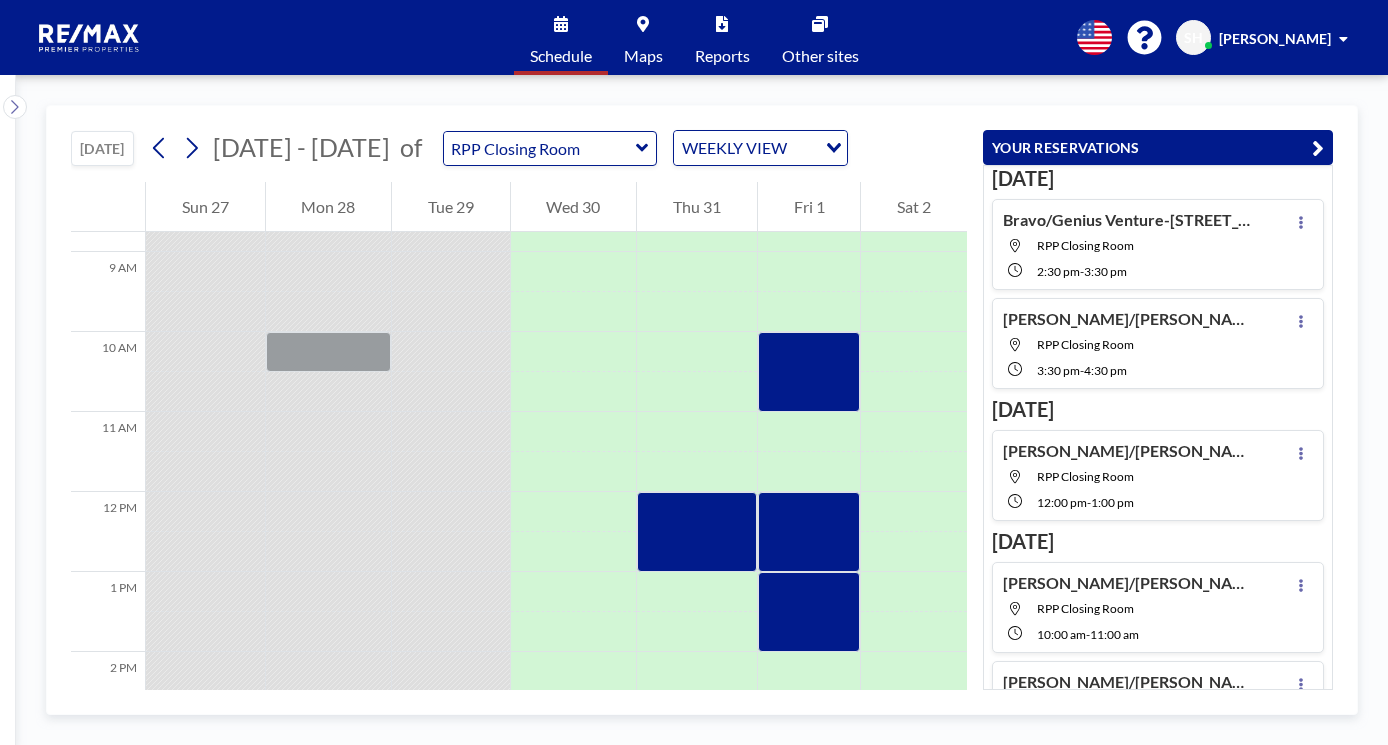 scroll, scrollTop: 200, scrollLeft: 0, axis: vertical 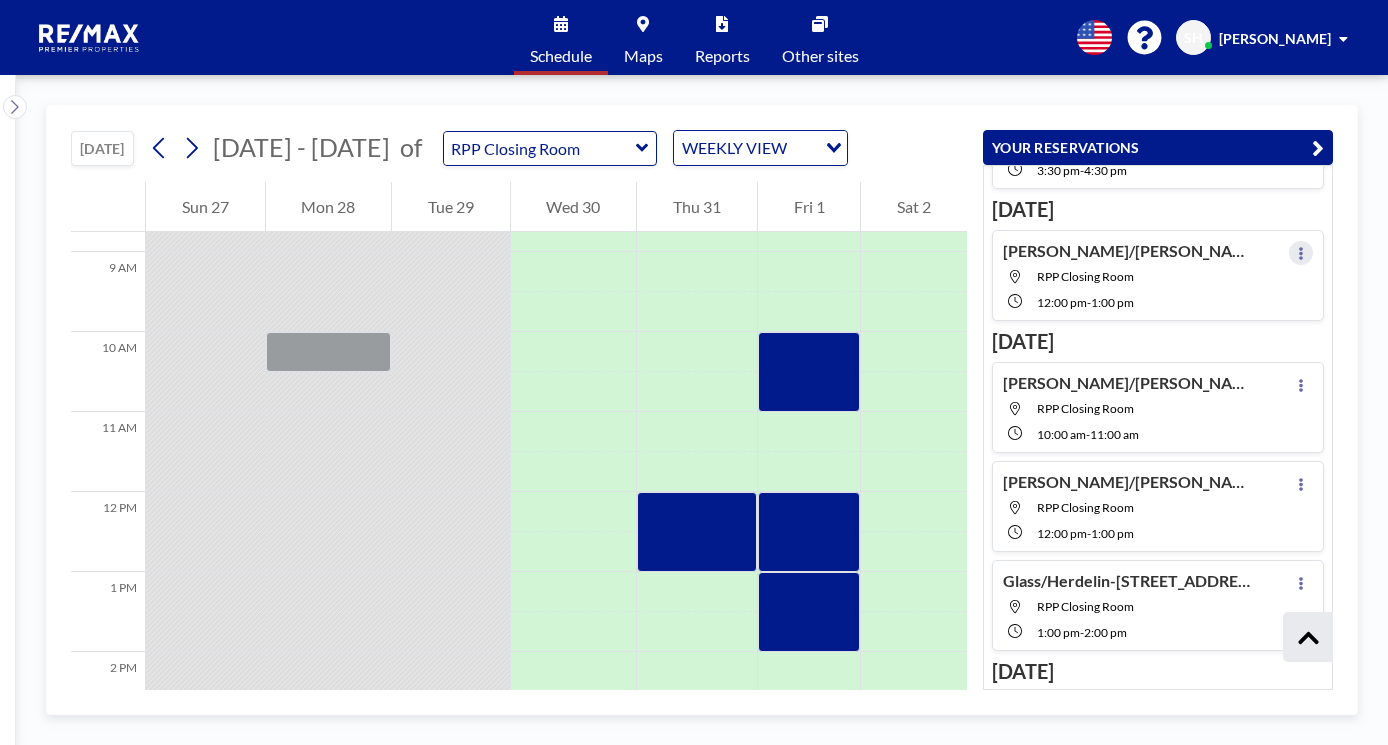 click at bounding box center (1301, 253) 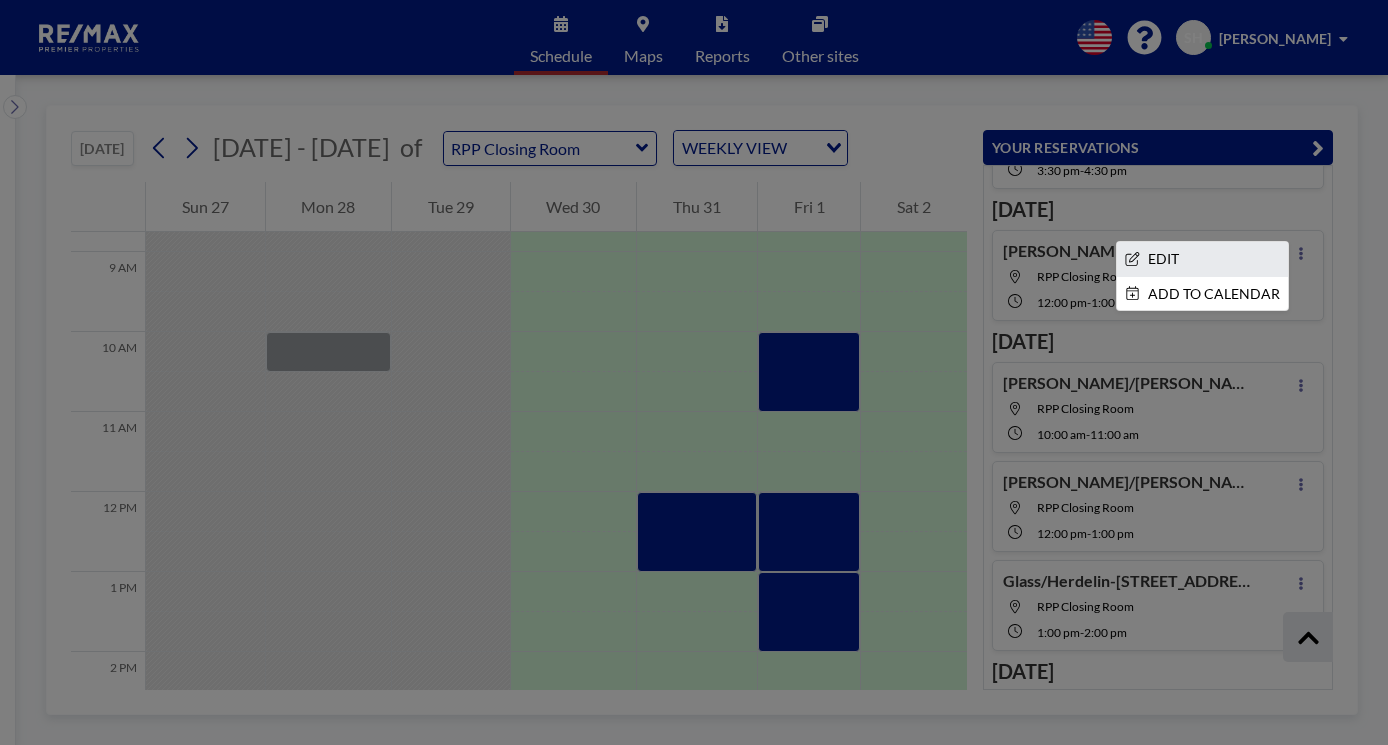 click on "EDIT" at bounding box center (1202, 259) 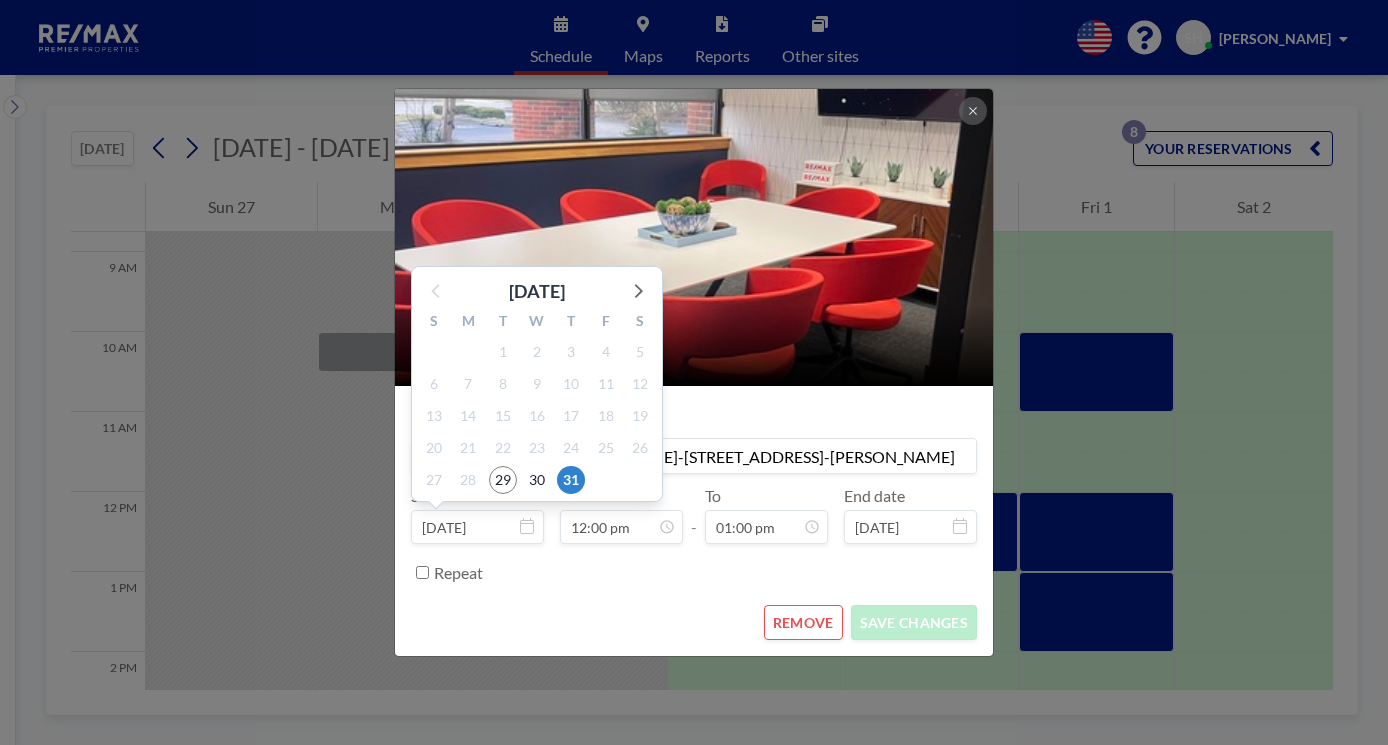 click on "[DATE]" at bounding box center (477, 527) 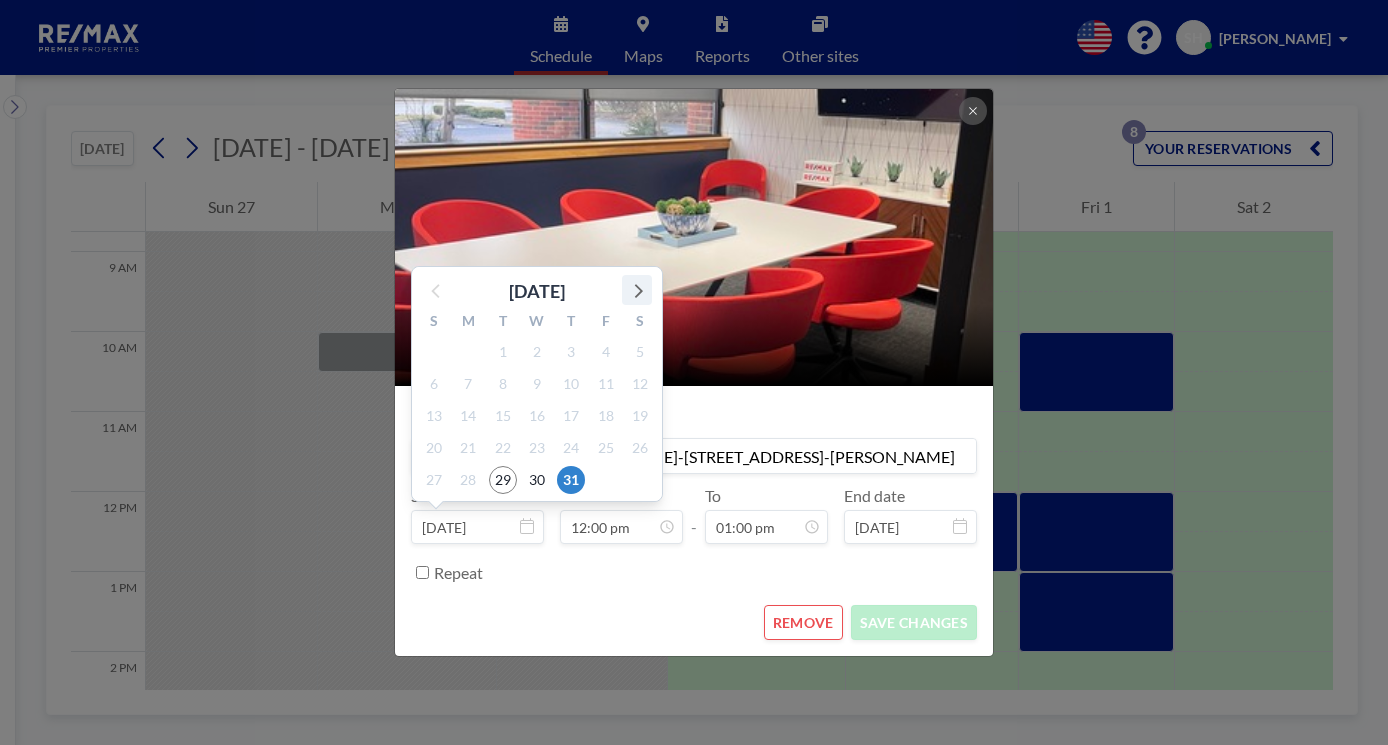 click 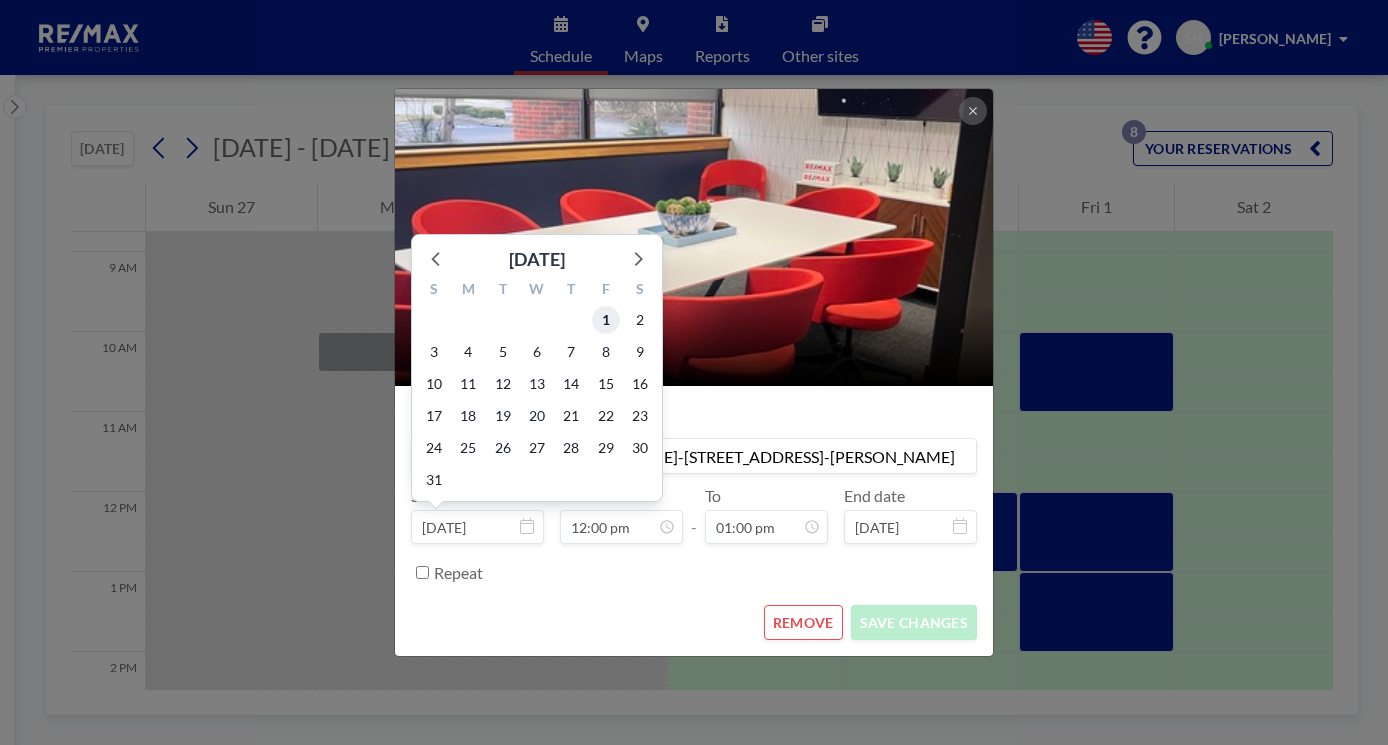 click on "1" at bounding box center [606, 320] 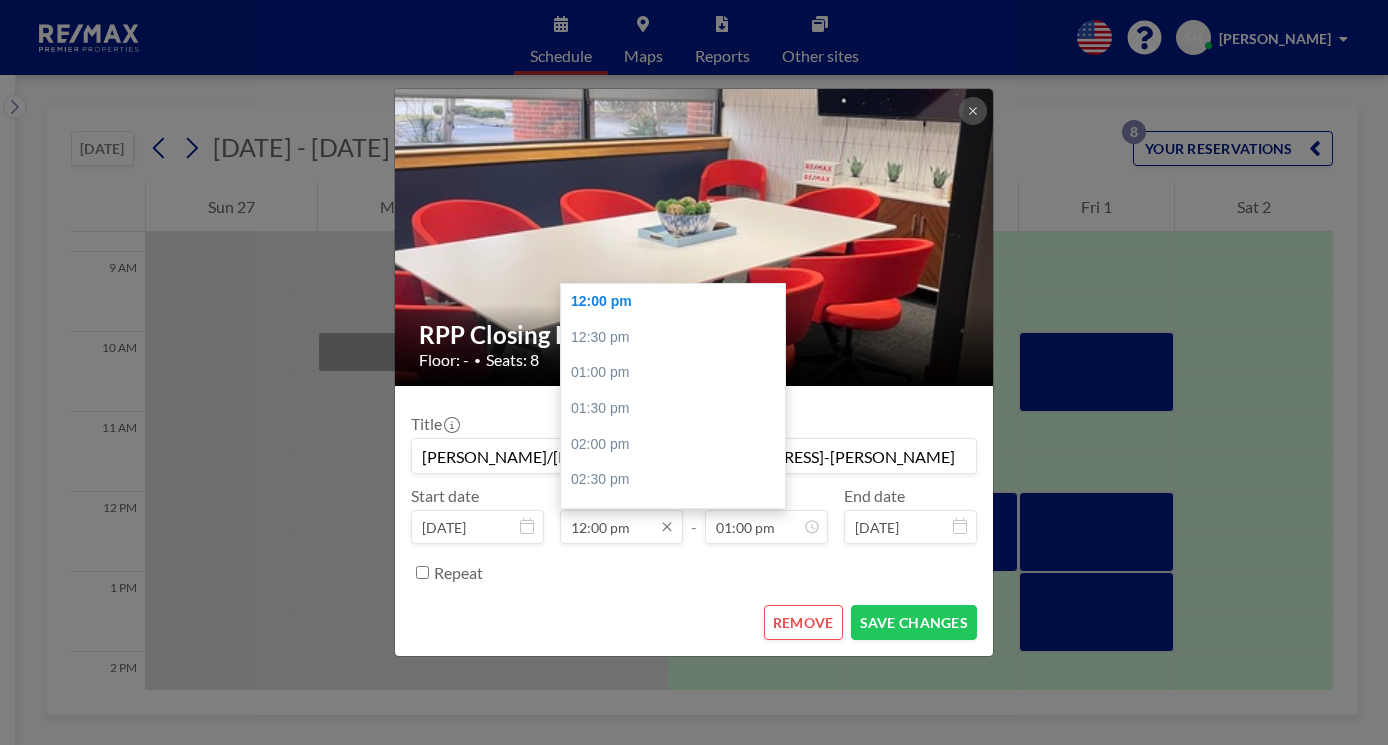 click on "12:00 pm" at bounding box center [621, 527] 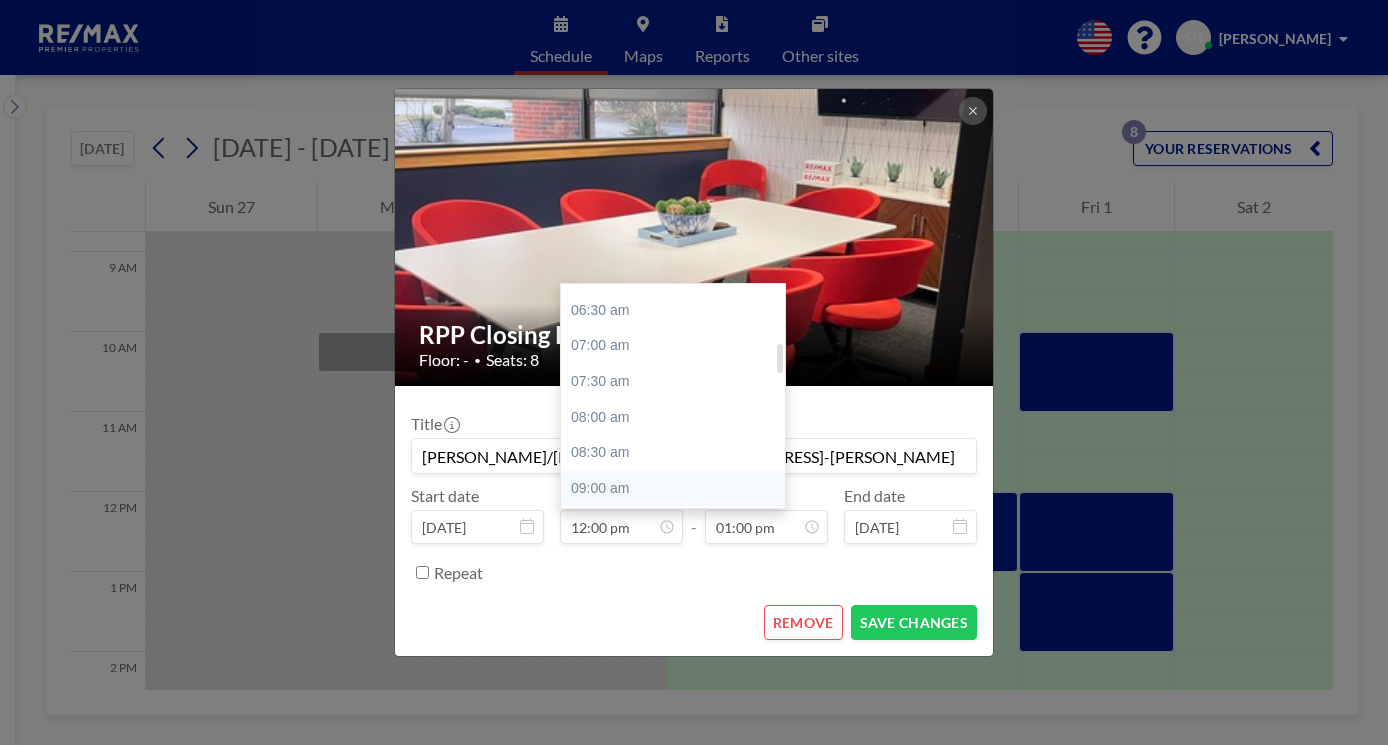 scroll, scrollTop: 554, scrollLeft: 0, axis: vertical 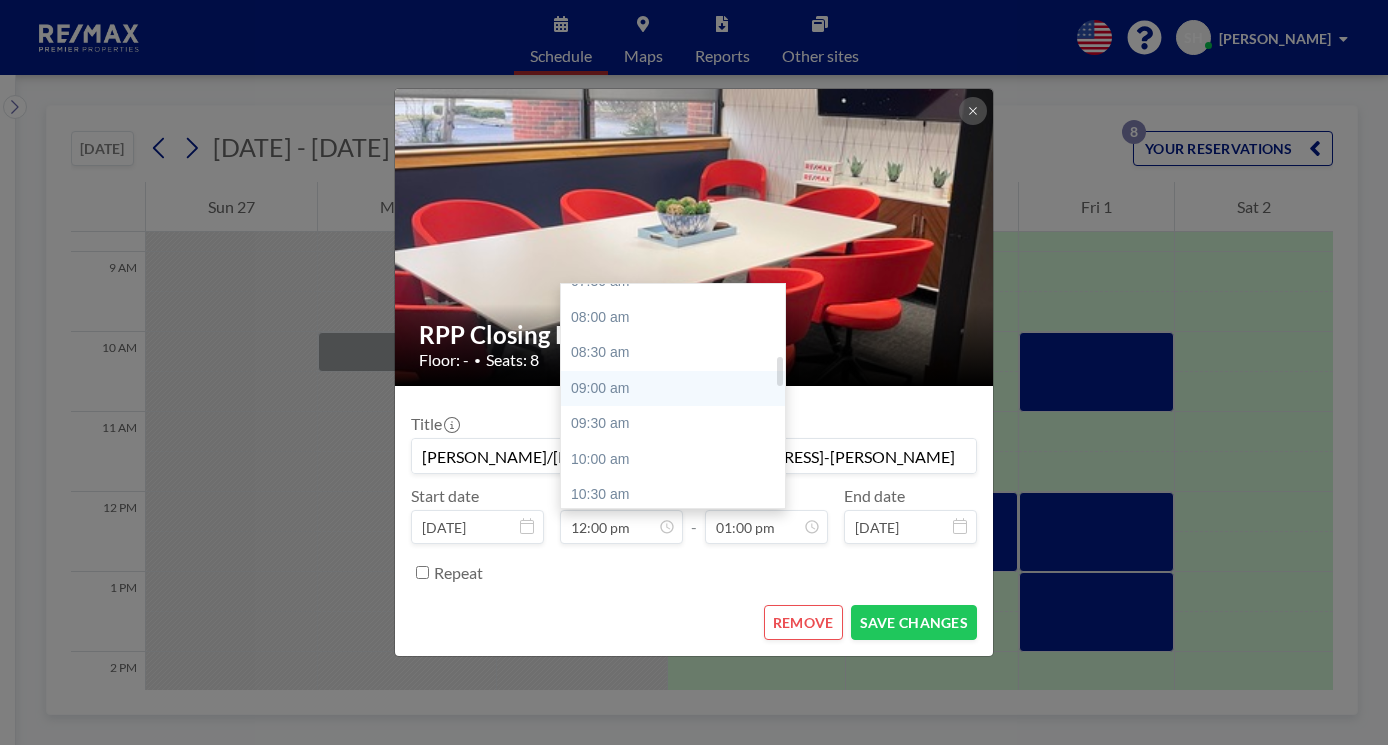 click on "09:00 am" at bounding box center [678, 389] 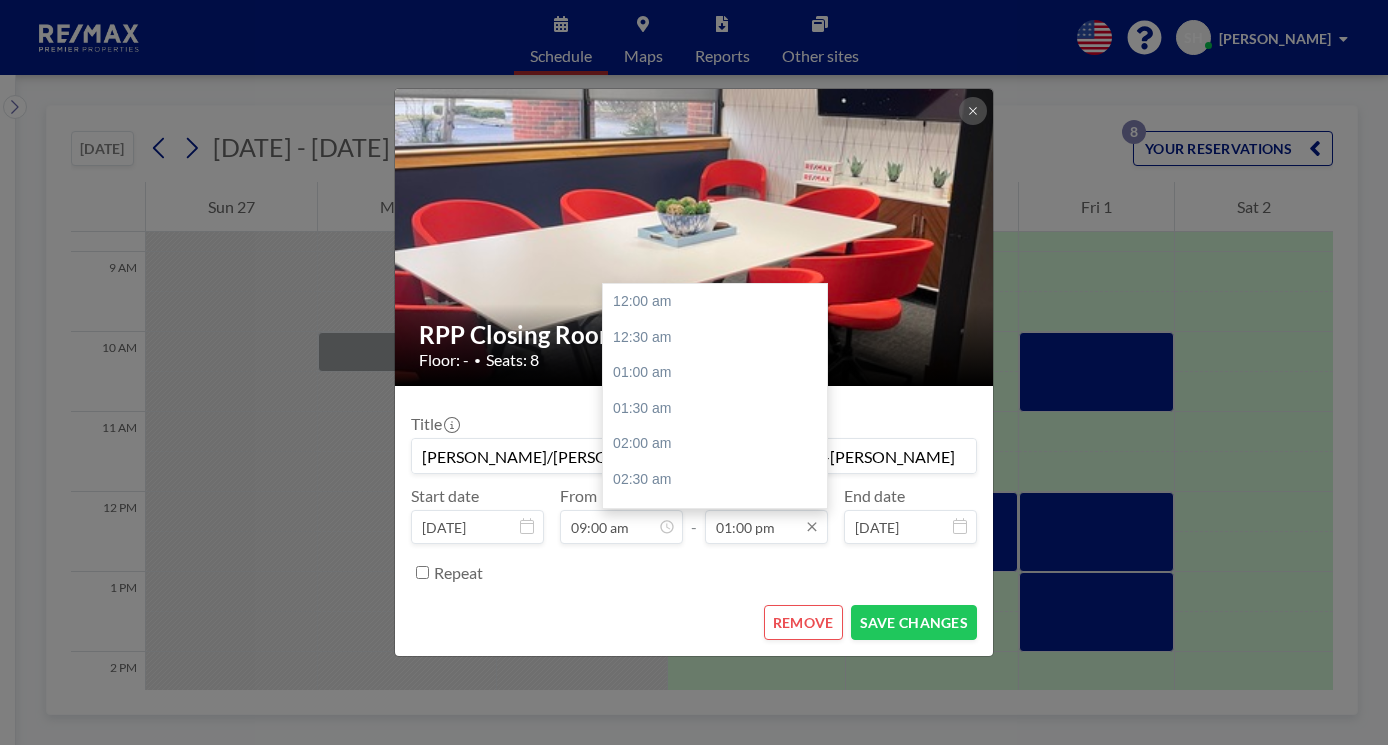 scroll, scrollTop: 925, scrollLeft: 0, axis: vertical 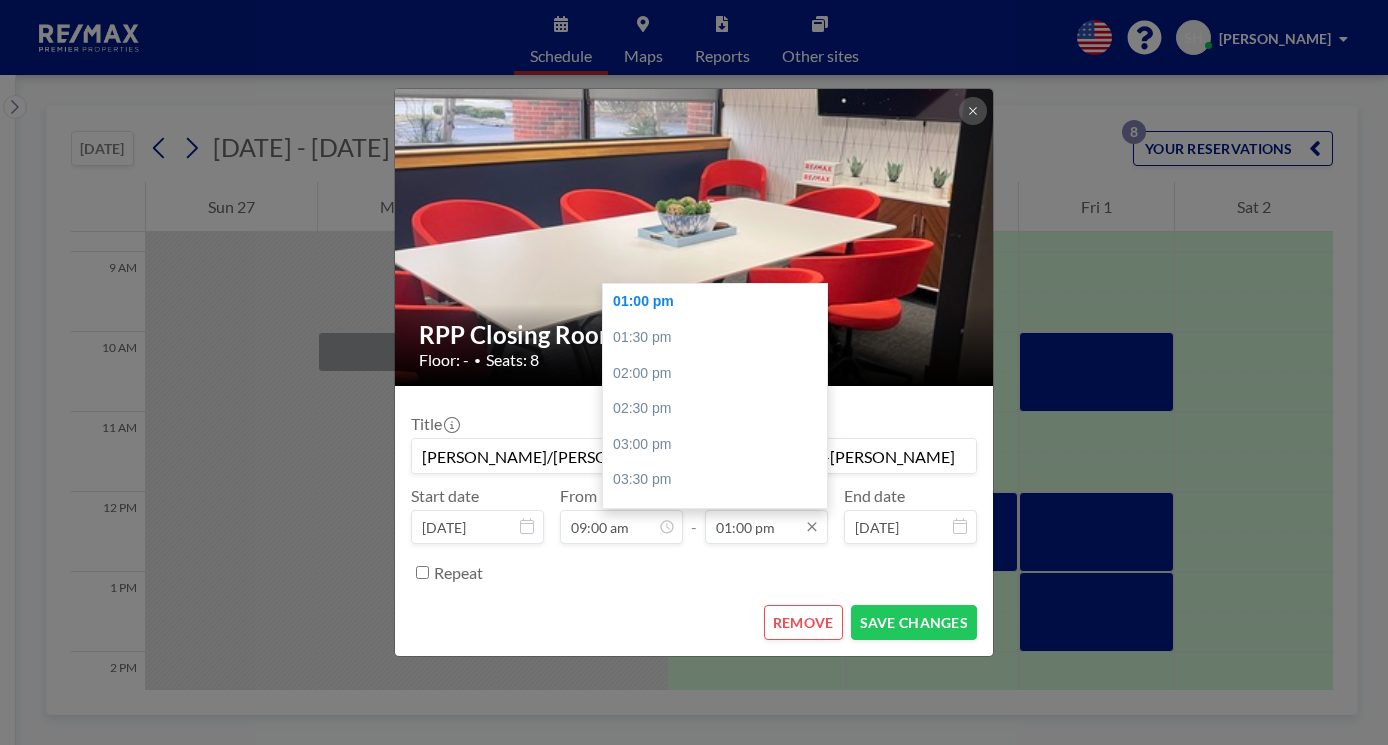 click on "01:00 pm" at bounding box center (766, 527) 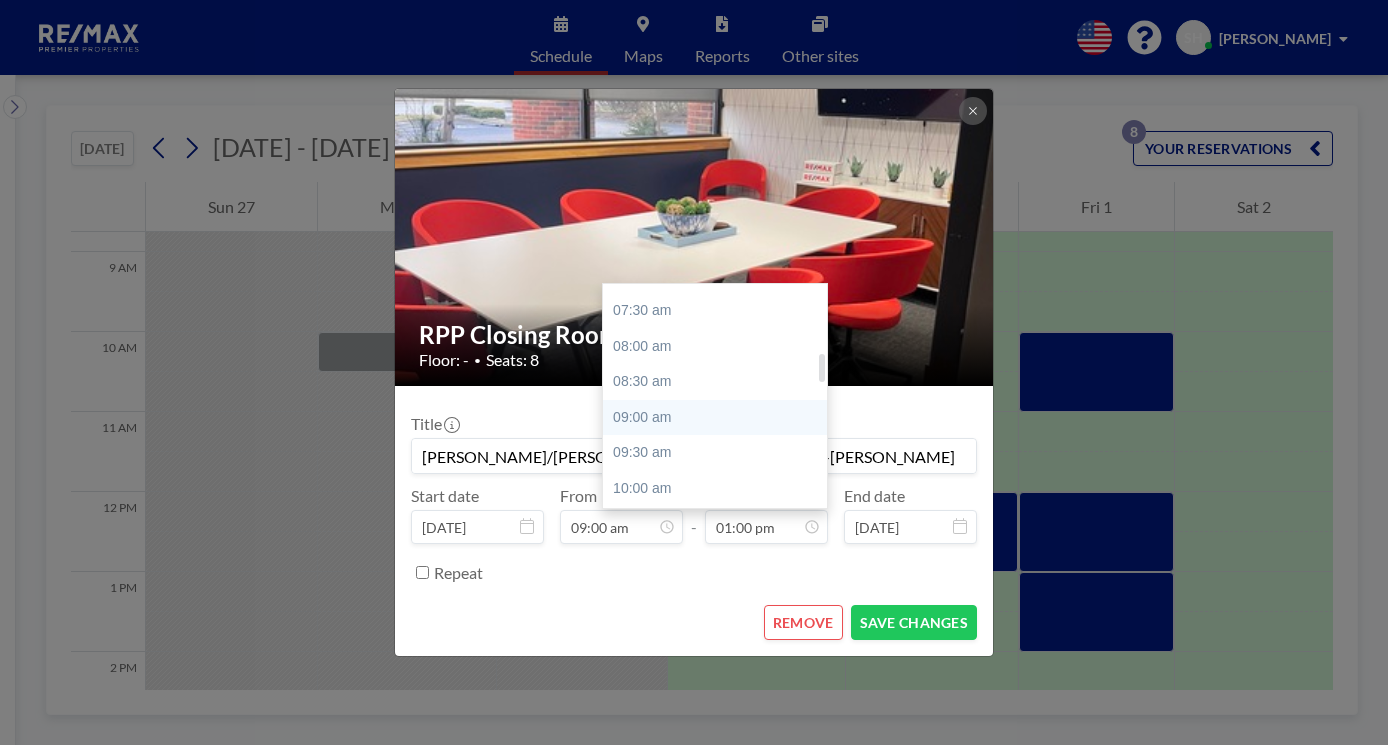 scroll, scrollTop: 625, scrollLeft: 0, axis: vertical 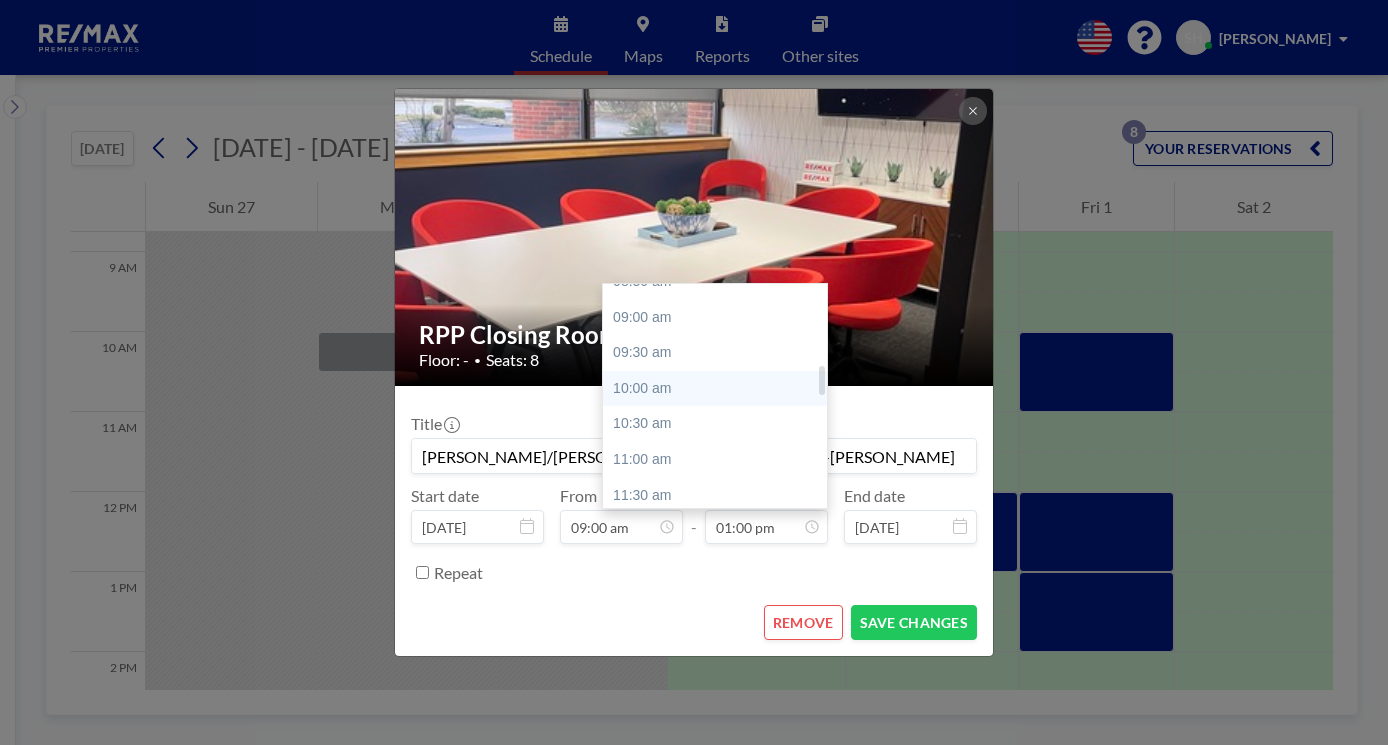 click on "10:00 am" at bounding box center [720, 389] 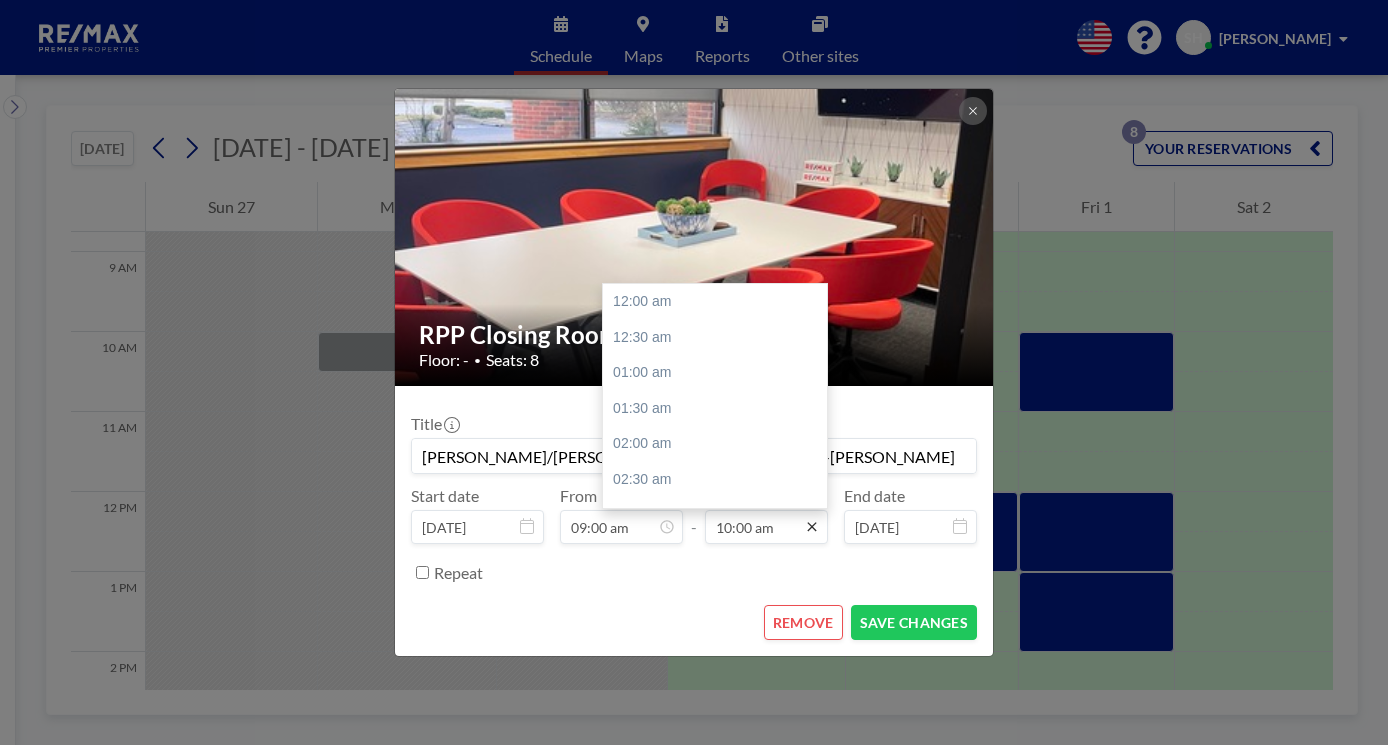 scroll, scrollTop: 712, scrollLeft: 0, axis: vertical 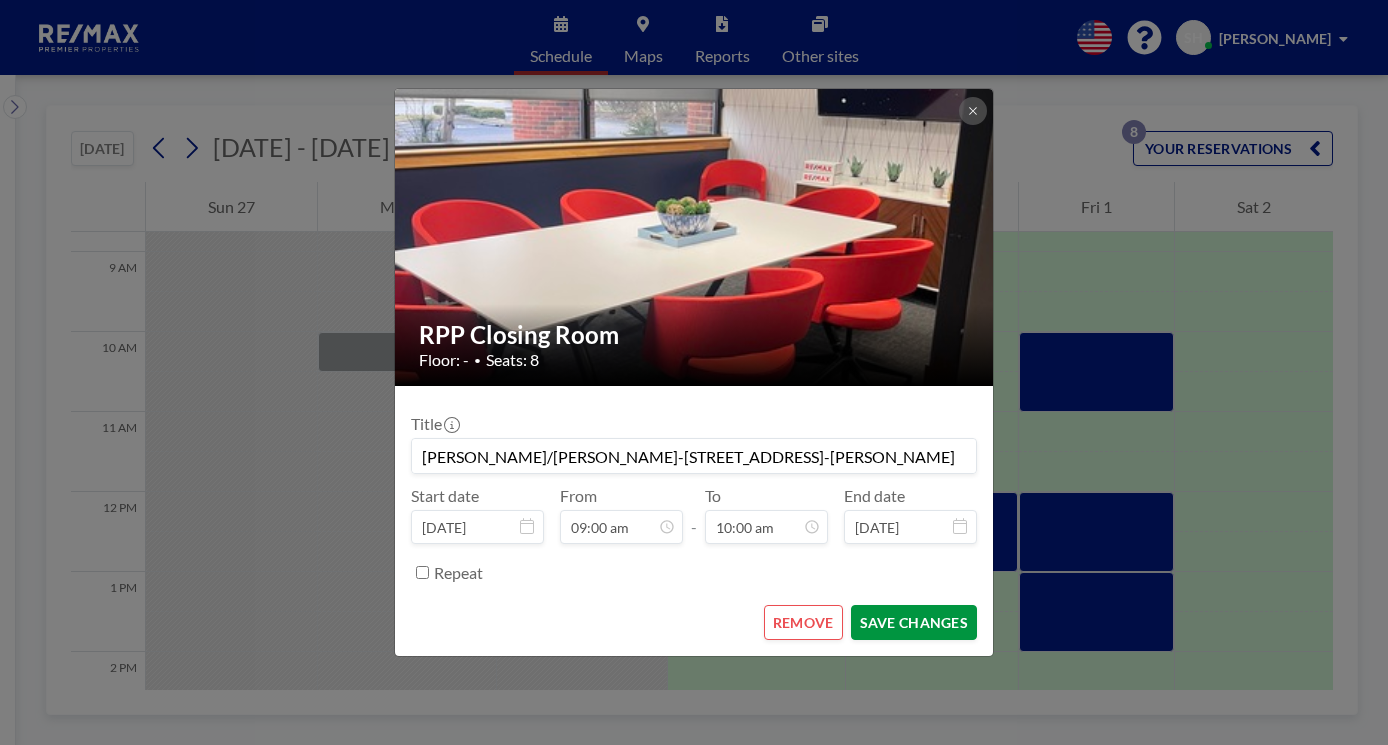 click on "SAVE CHANGES" at bounding box center [914, 622] 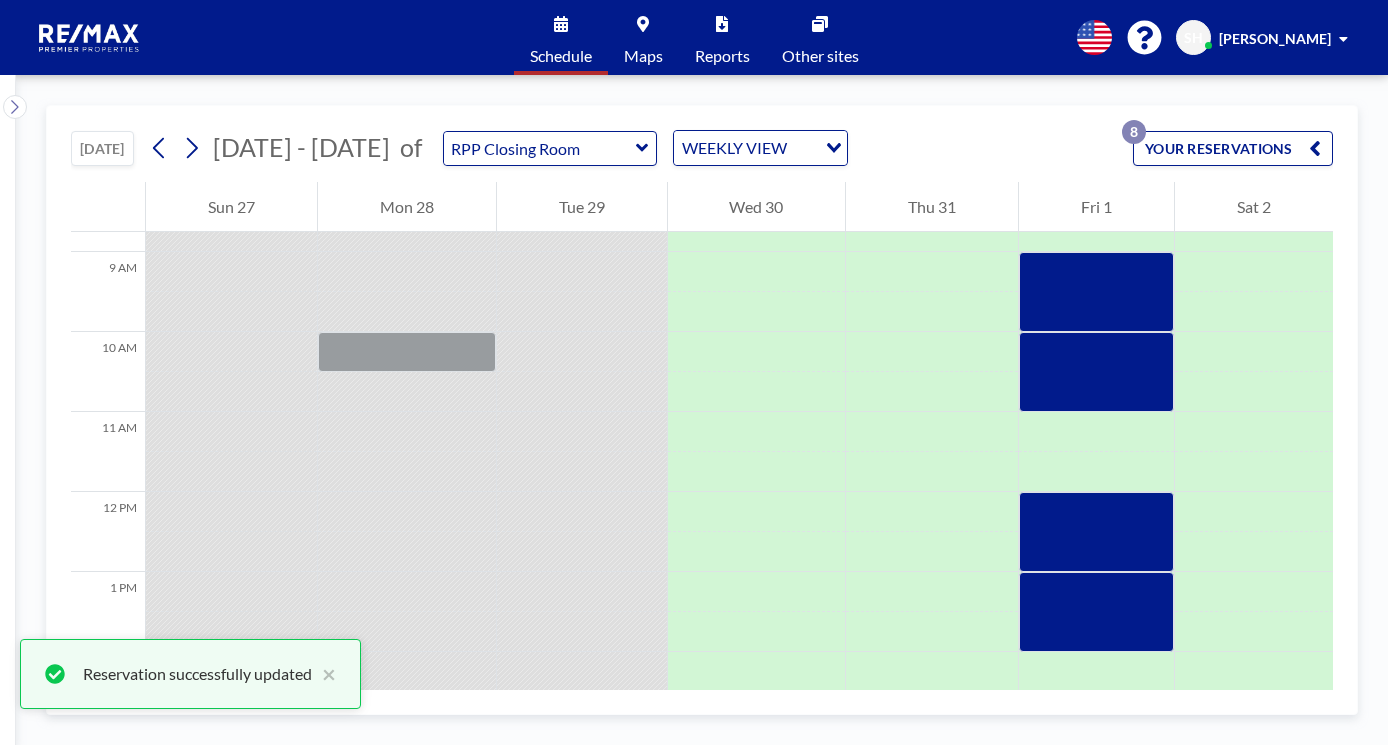 click on "YOUR RESERVATIONS   8" at bounding box center [1233, 148] 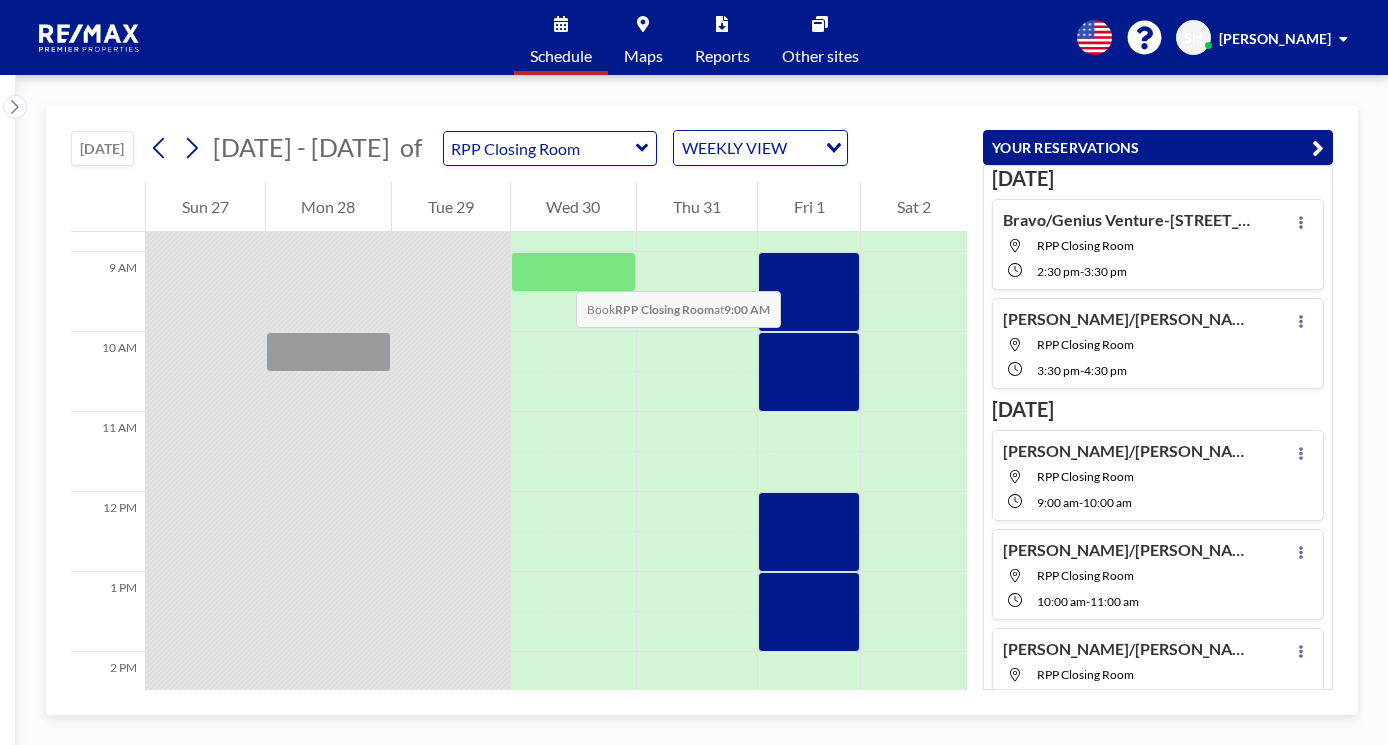 click at bounding box center (574, 272) 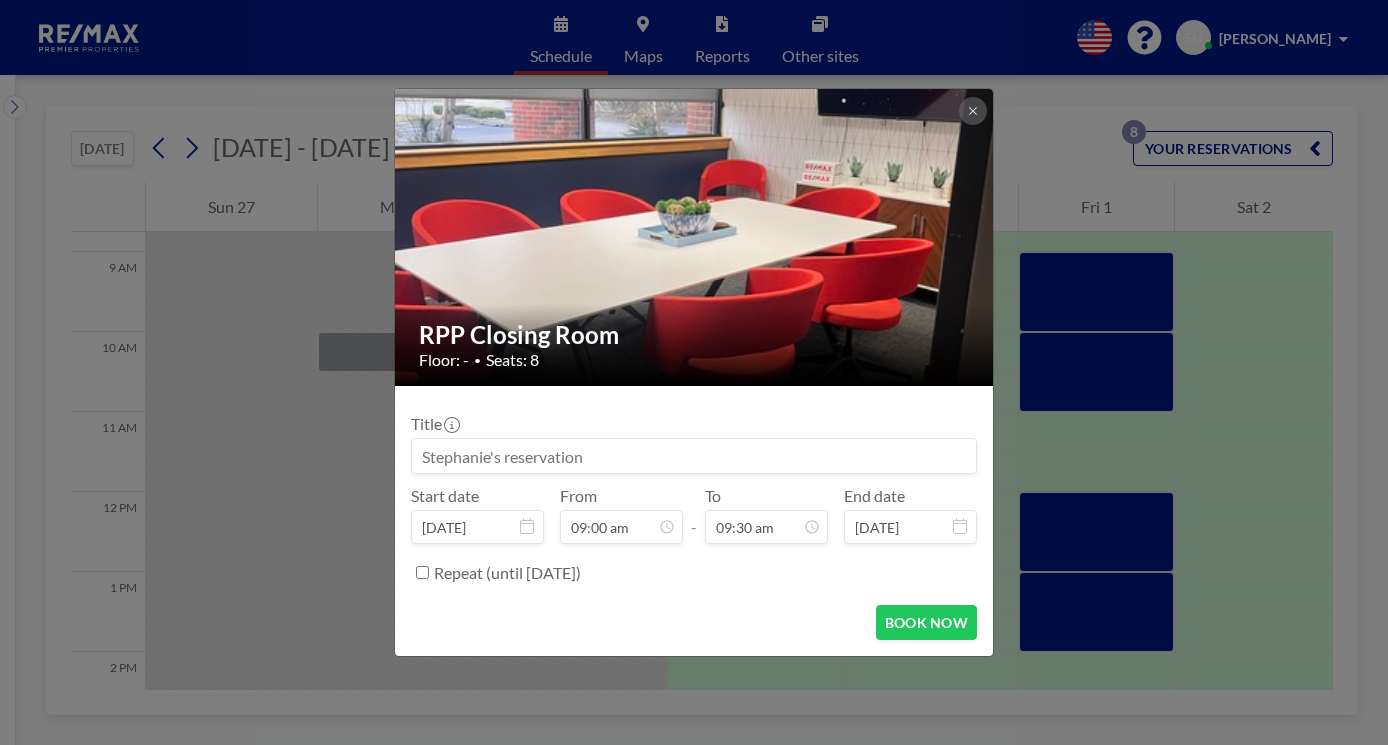 click at bounding box center [694, 456] 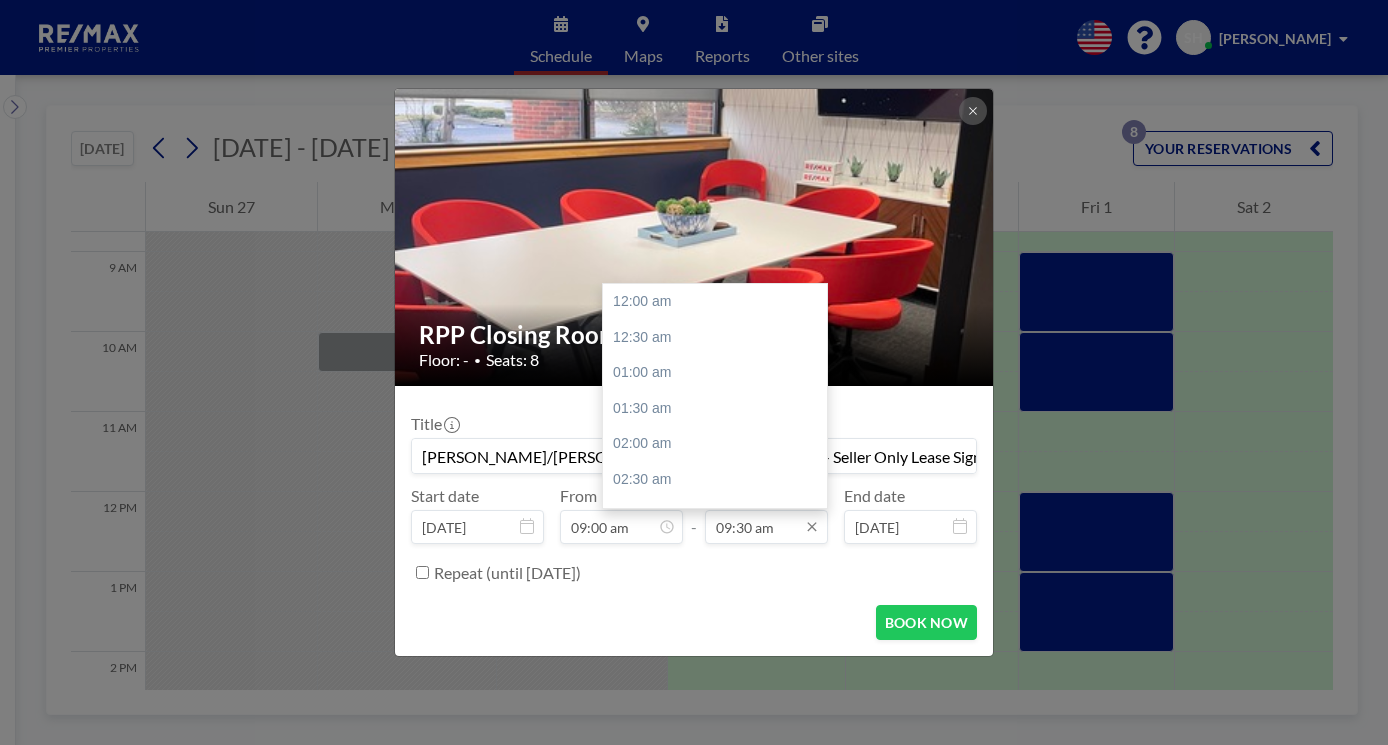 scroll, scrollTop: 676, scrollLeft: 0, axis: vertical 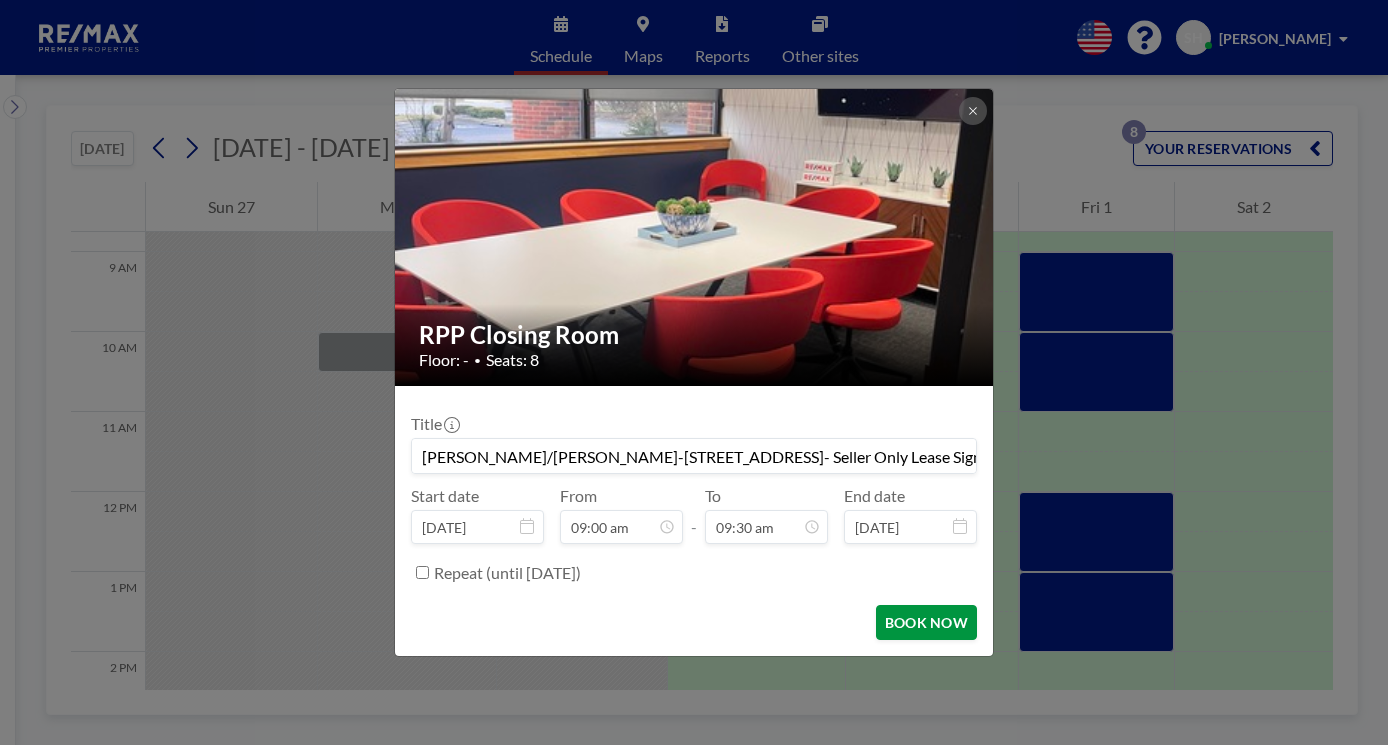click on "BOOK NOW" at bounding box center (926, 622) 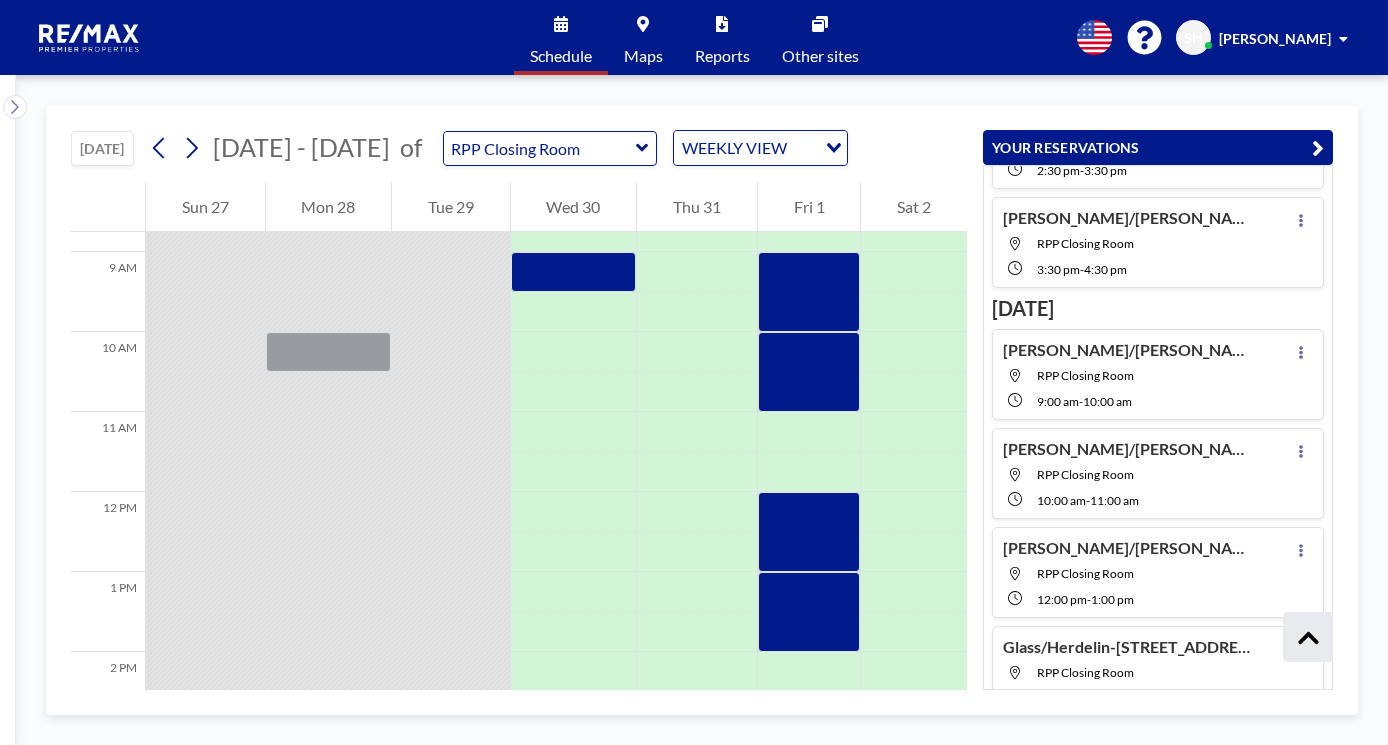 scroll, scrollTop: 400, scrollLeft: 0, axis: vertical 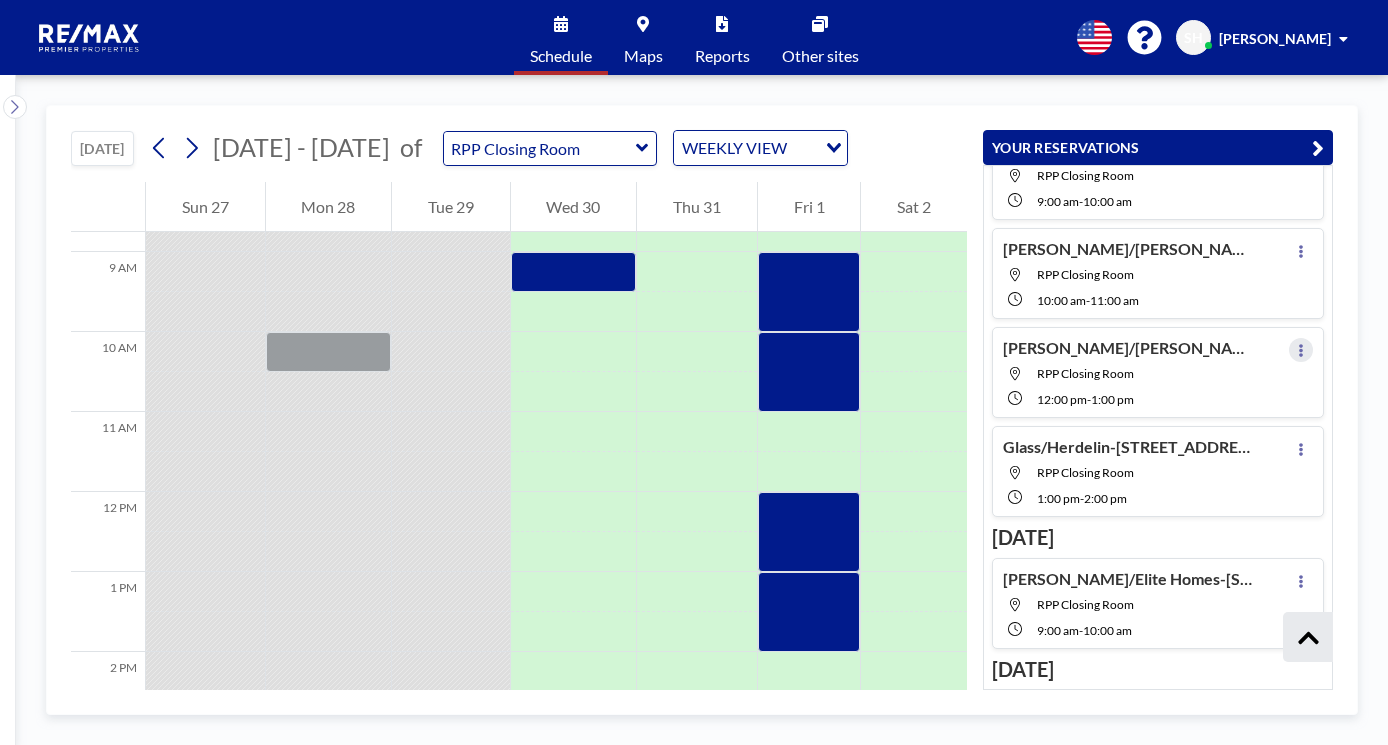 click 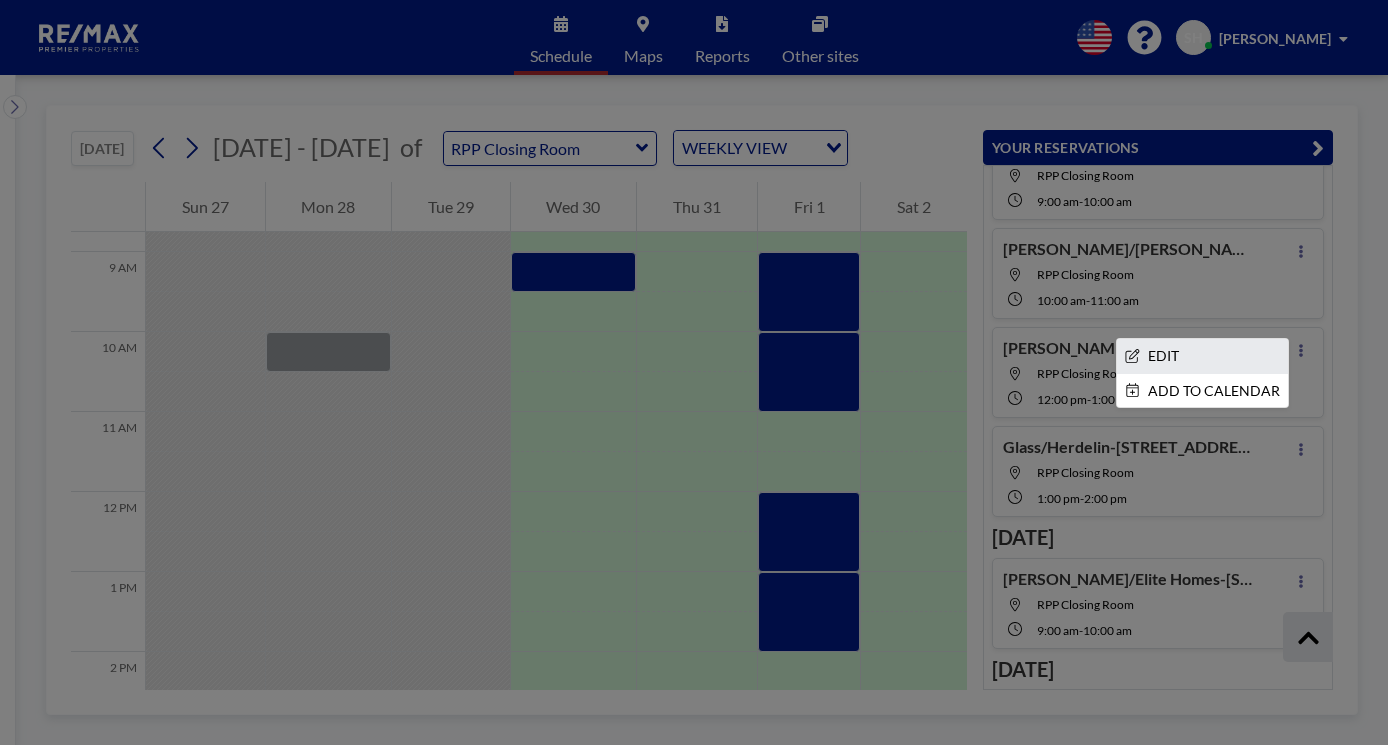 click on "EDIT" at bounding box center (1202, 356) 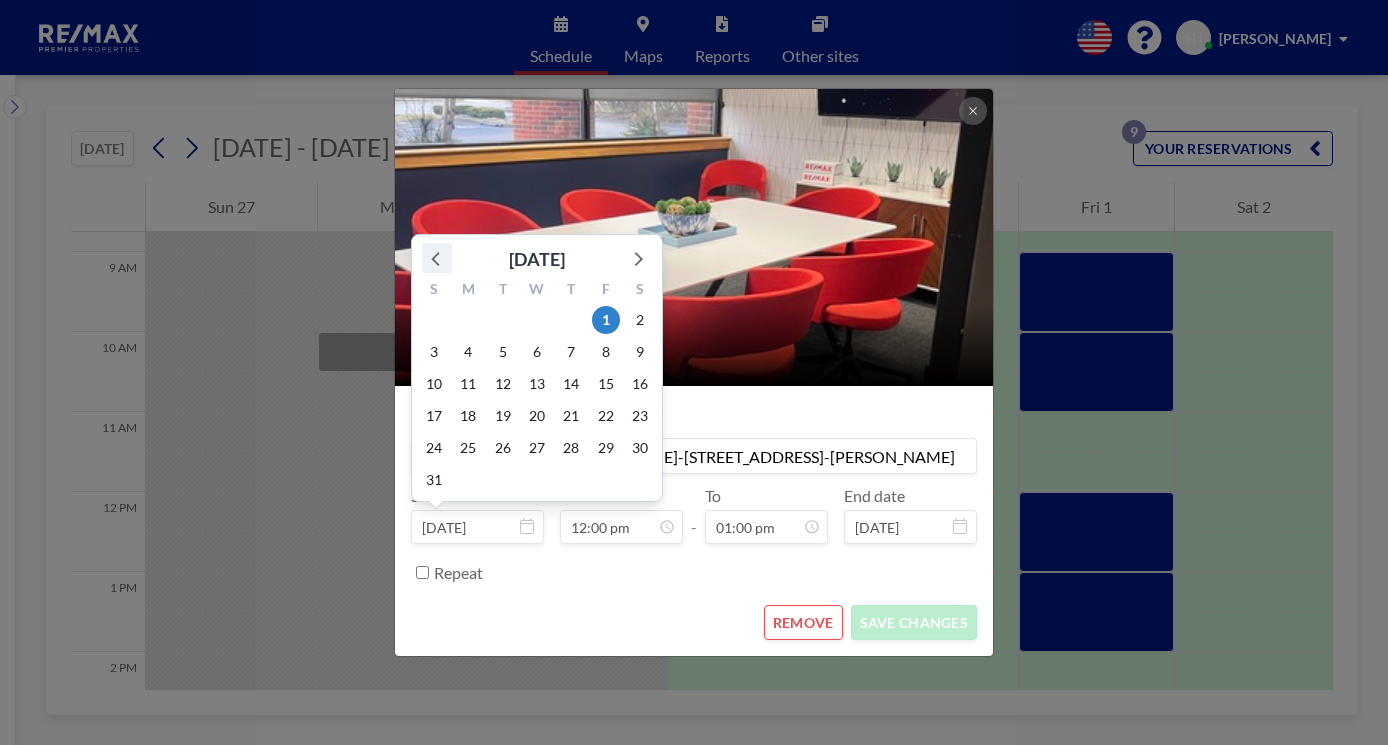 click 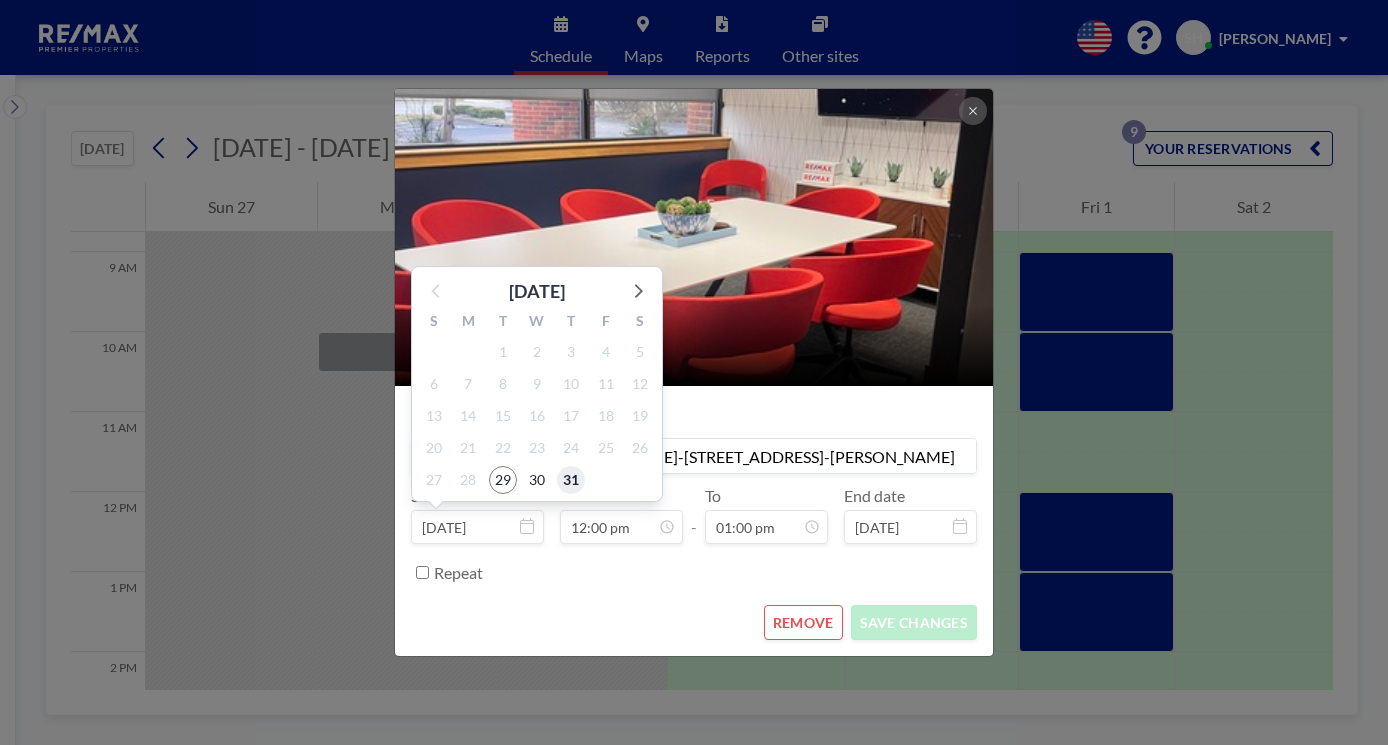 click on "31" at bounding box center [571, 480] 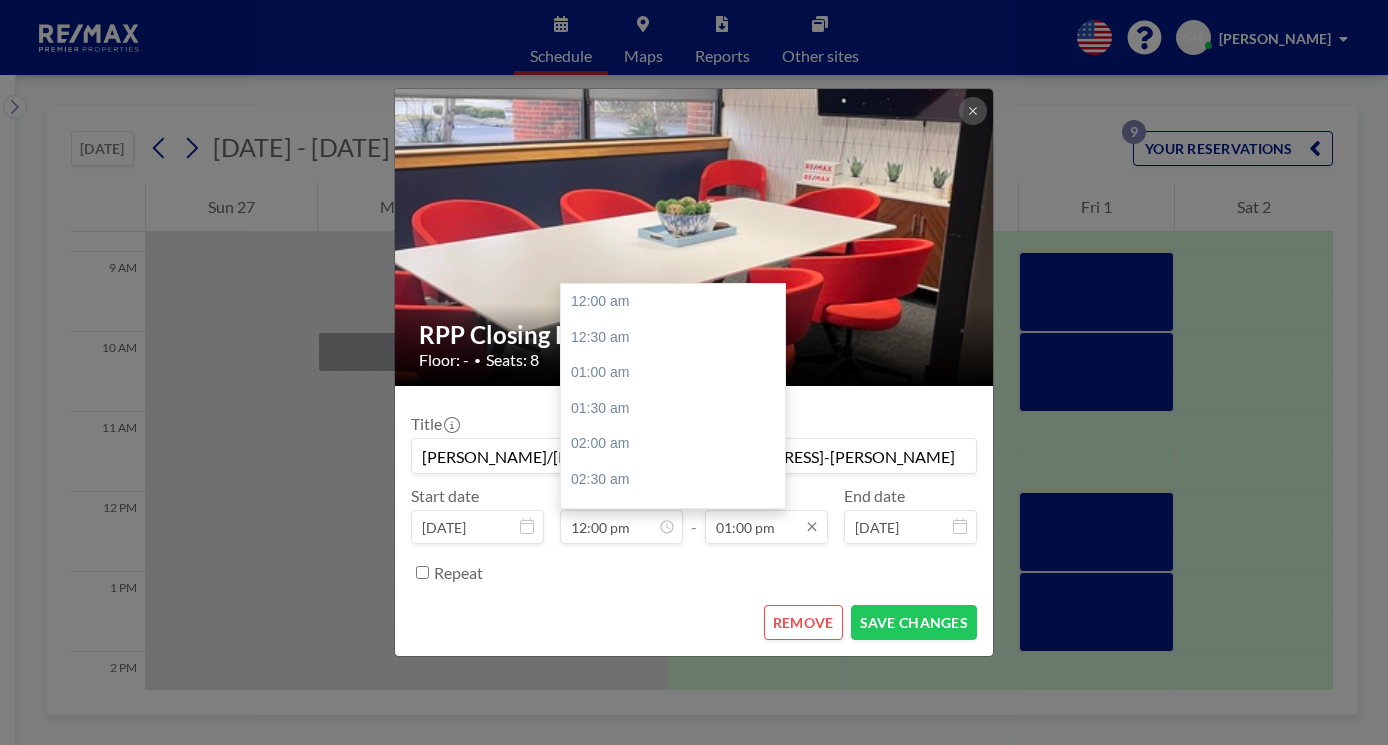 scroll, scrollTop: 854, scrollLeft: 0, axis: vertical 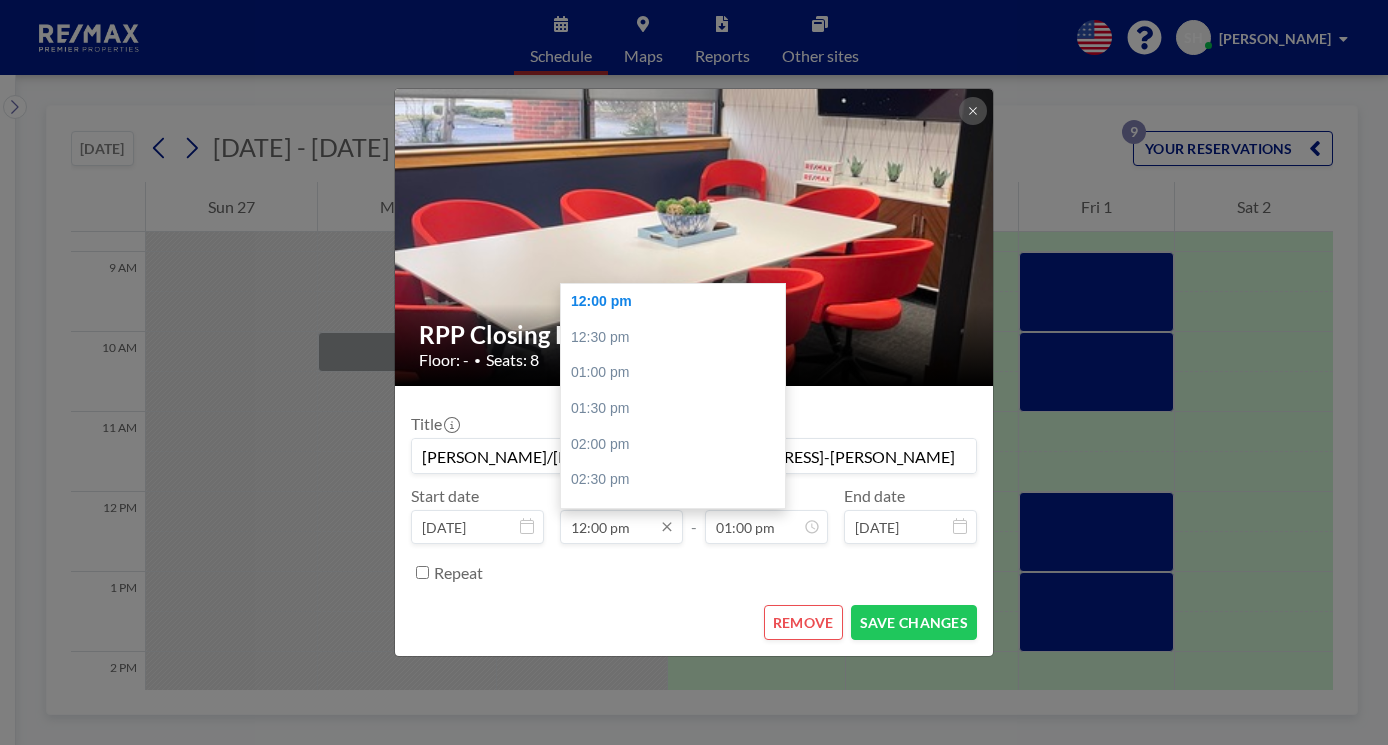 click on "12:00 pm" at bounding box center (621, 527) 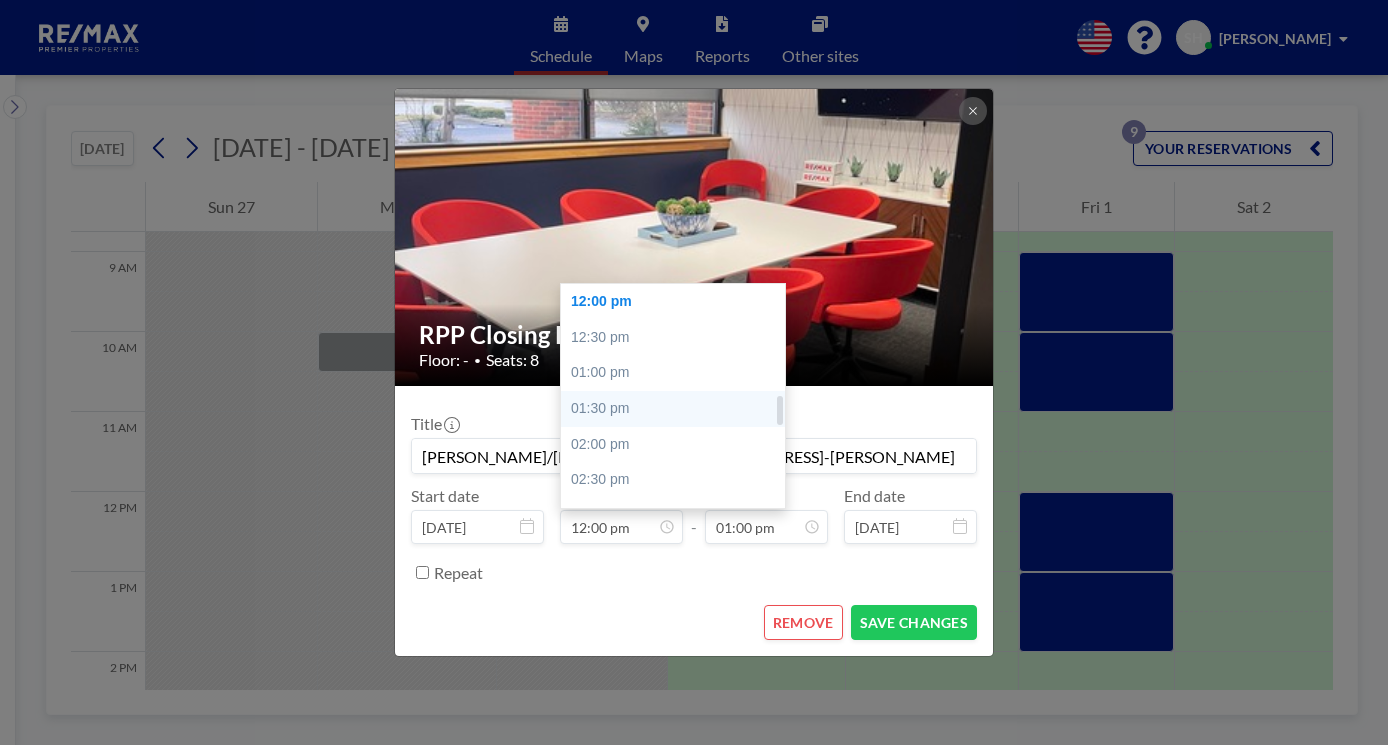 scroll, scrollTop: 754, scrollLeft: 0, axis: vertical 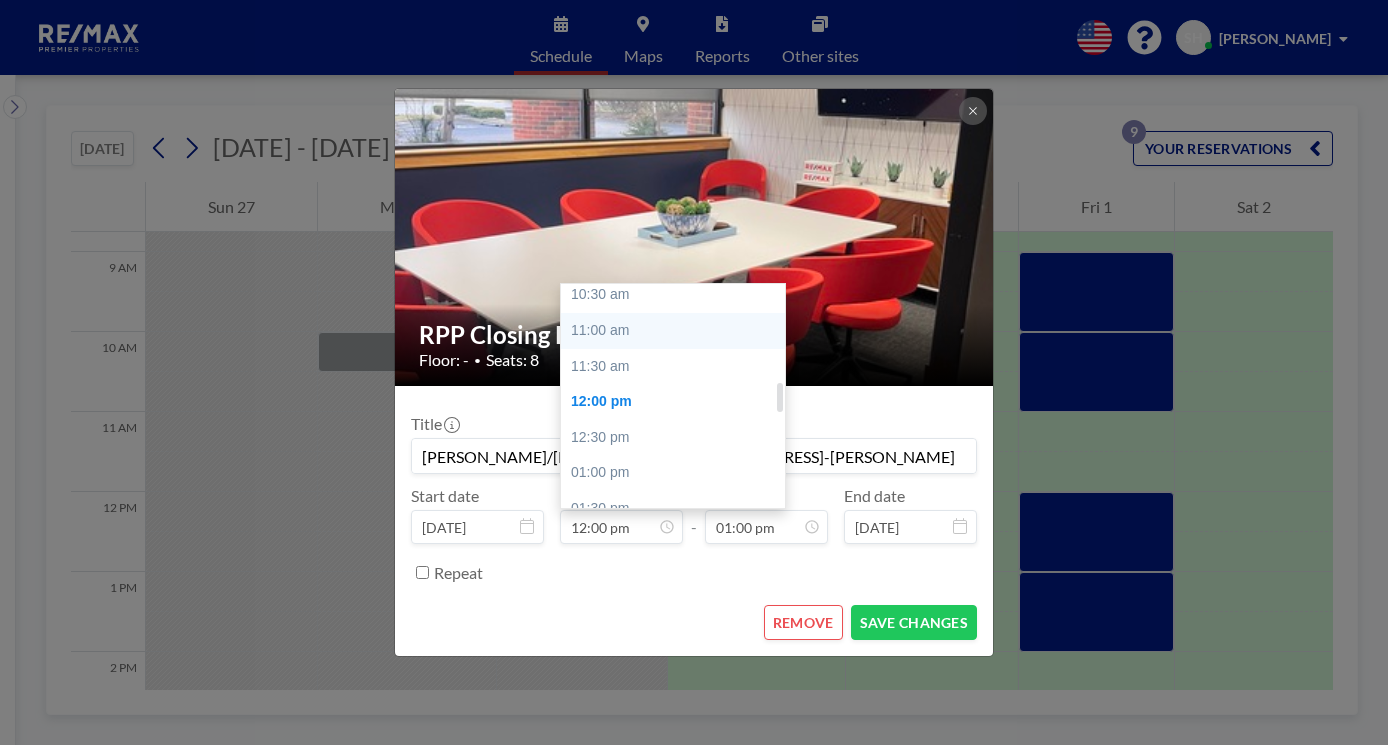 click on "11:00 am" at bounding box center [678, 331] 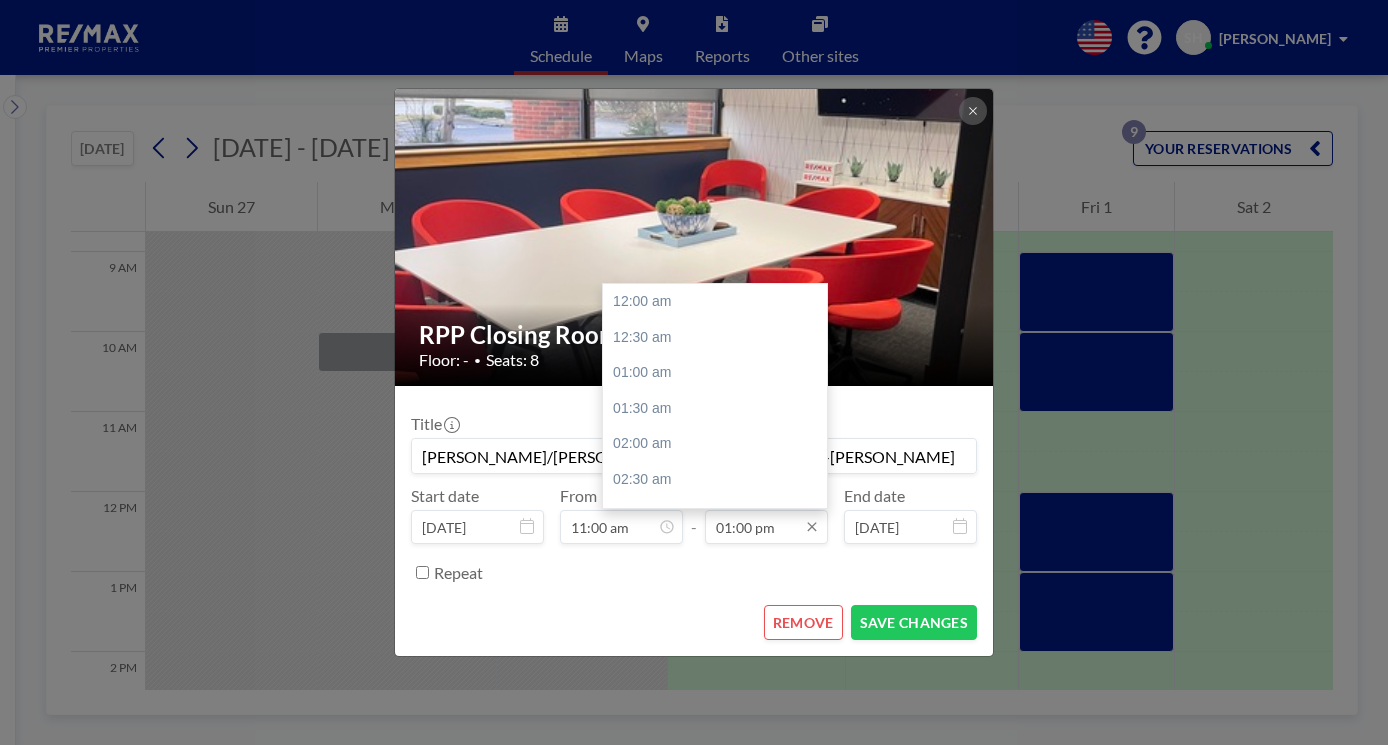 click on "01:00 pm" at bounding box center (766, 527) 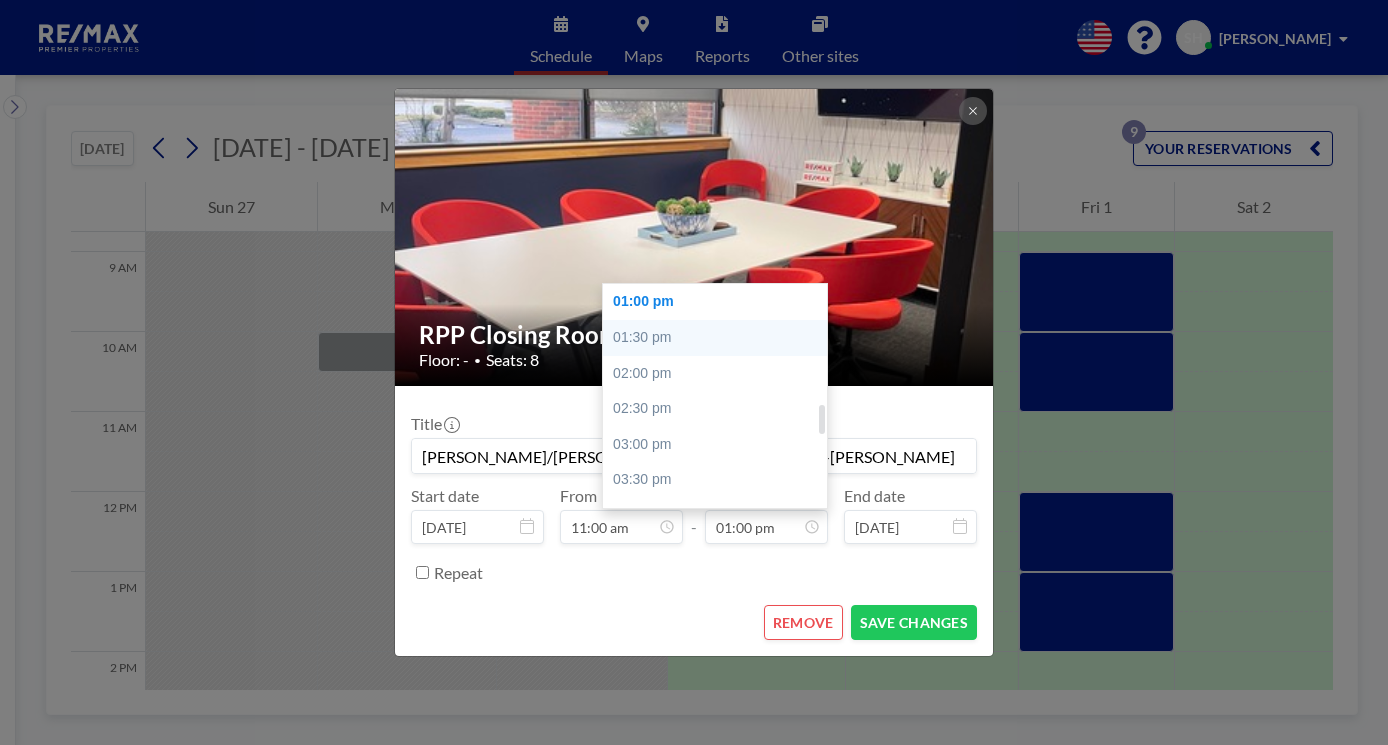 scroll, scrollTop: 825, scrollLeft: 0, axis: vertical 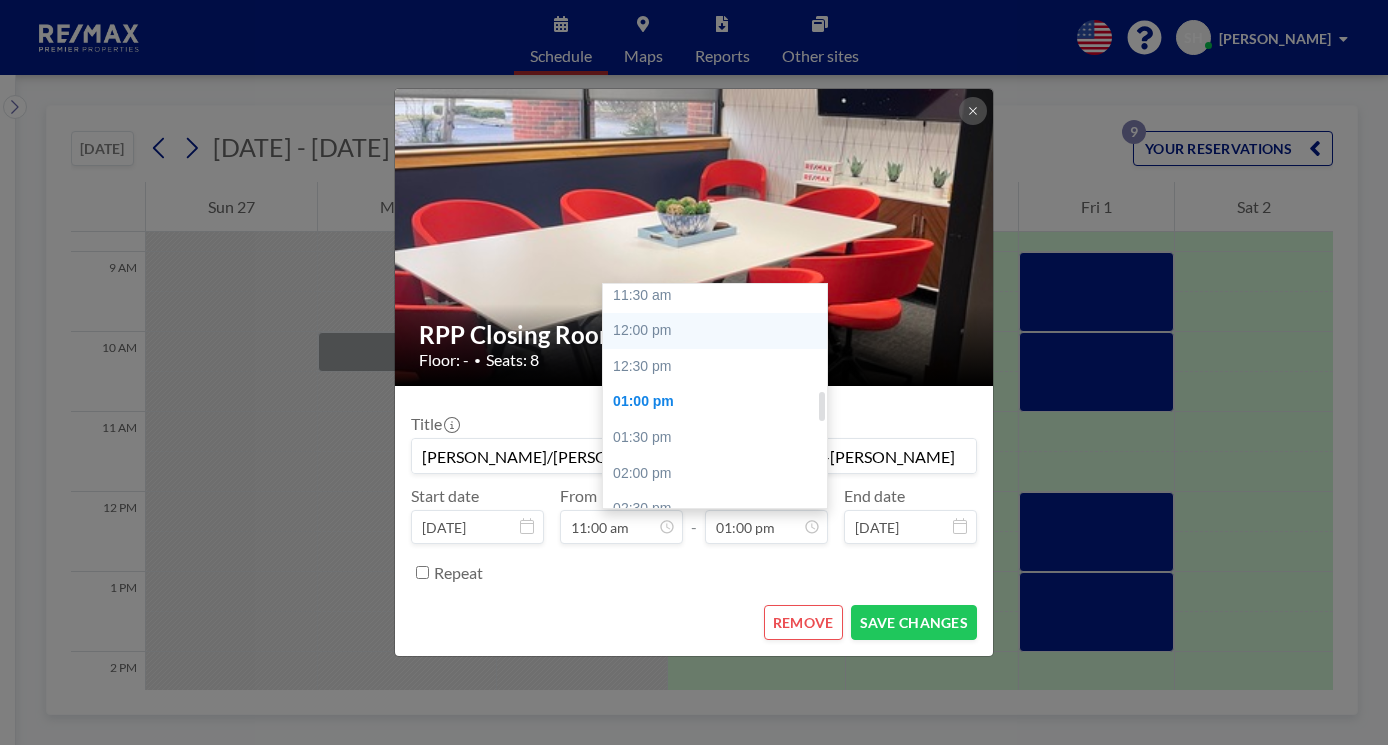 click on "12:00 pm" at bounding box center [720, 331] 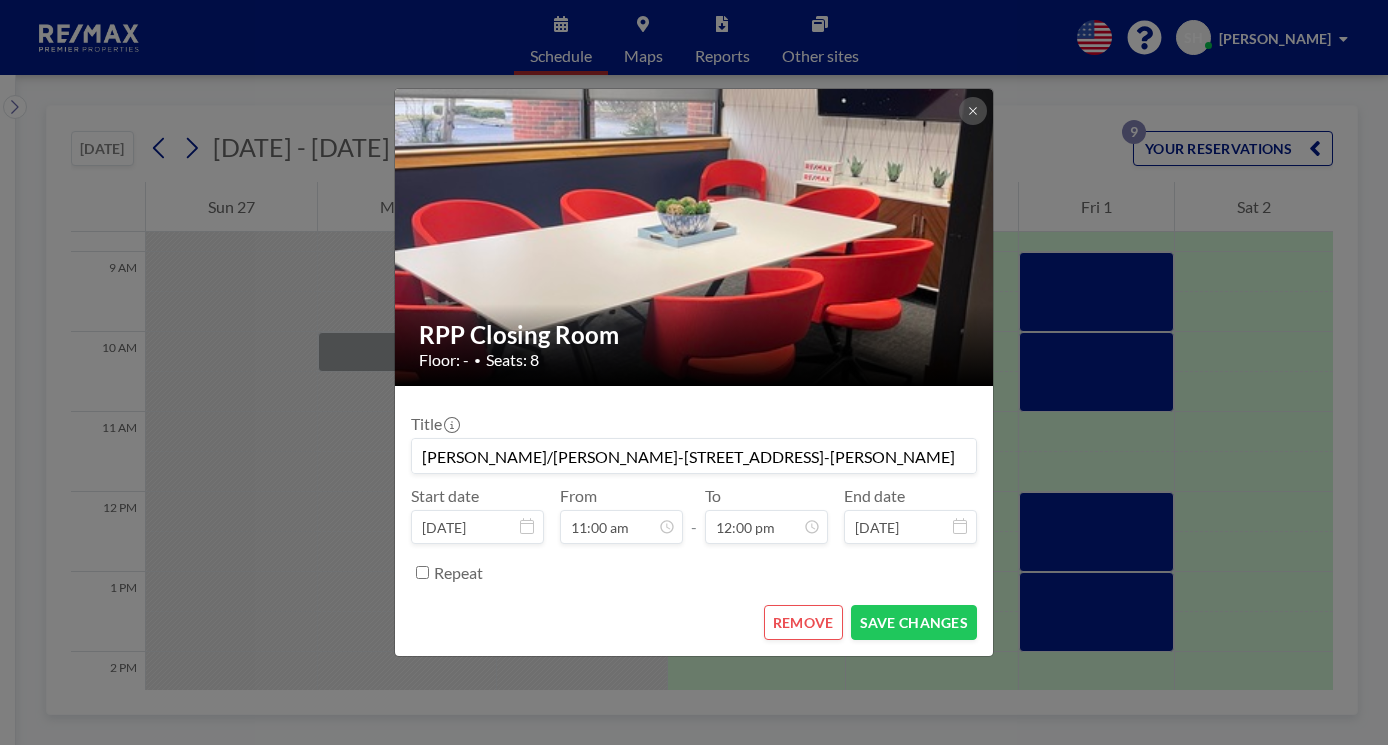 scroll, scrollTop: 854, scrollLeft: 0, axis: vertical 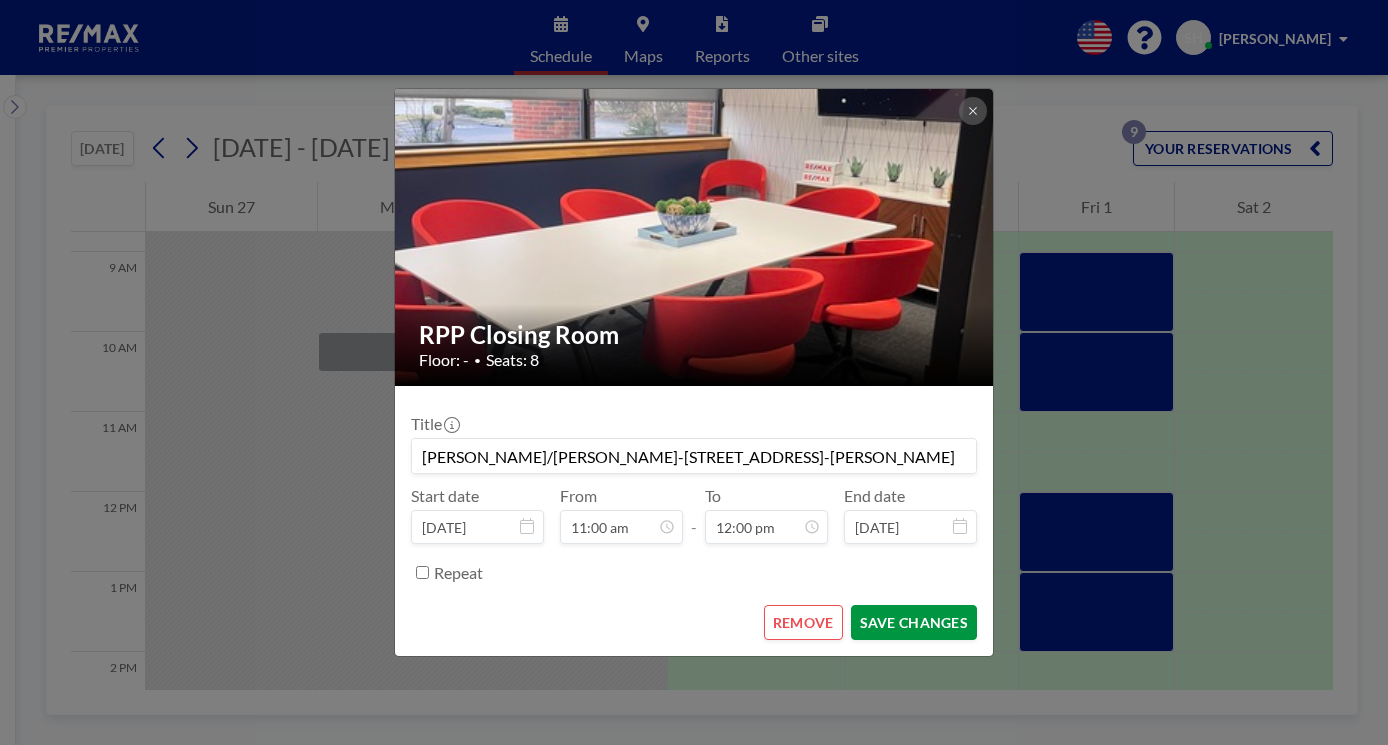 click on "SAVE CHANGES" at bounding box center [914, 622] 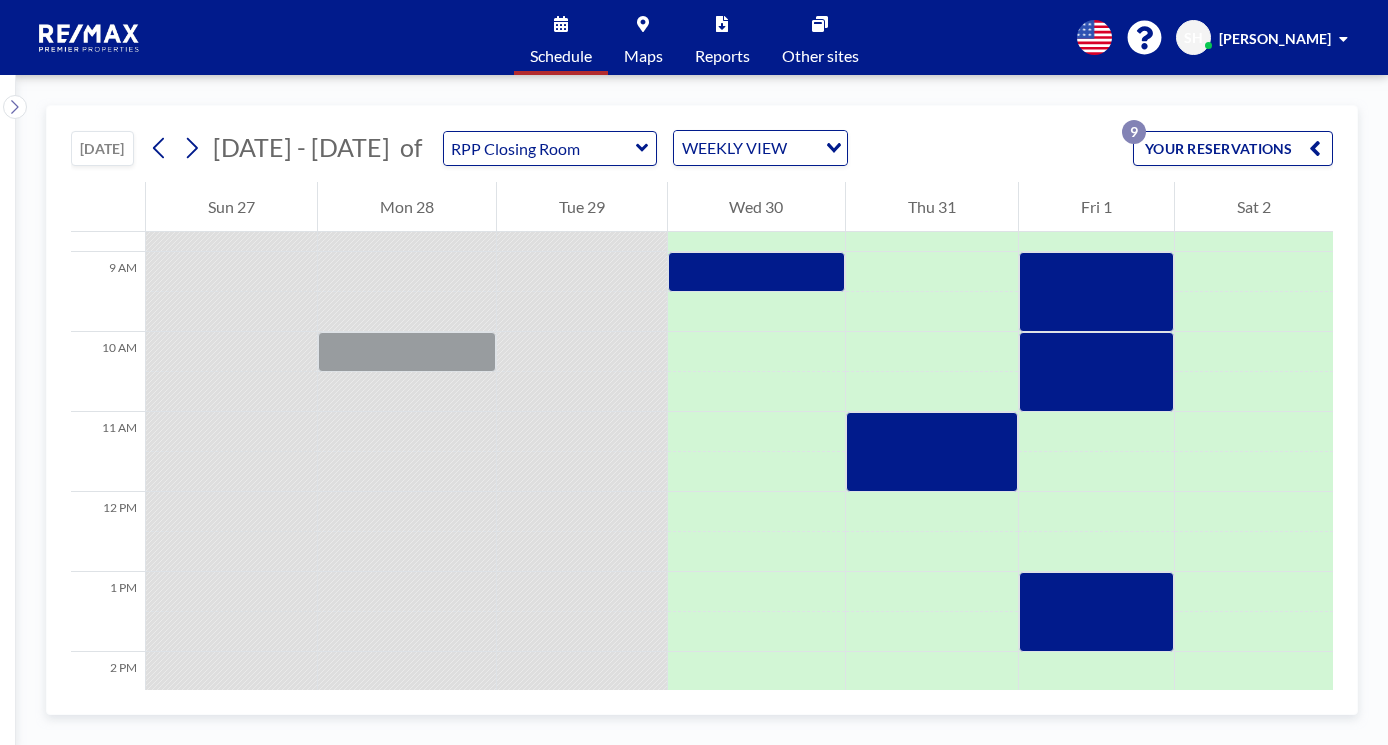 click on "YOUR RESERVATIONS   9" at bounding box center [1233, 148] 